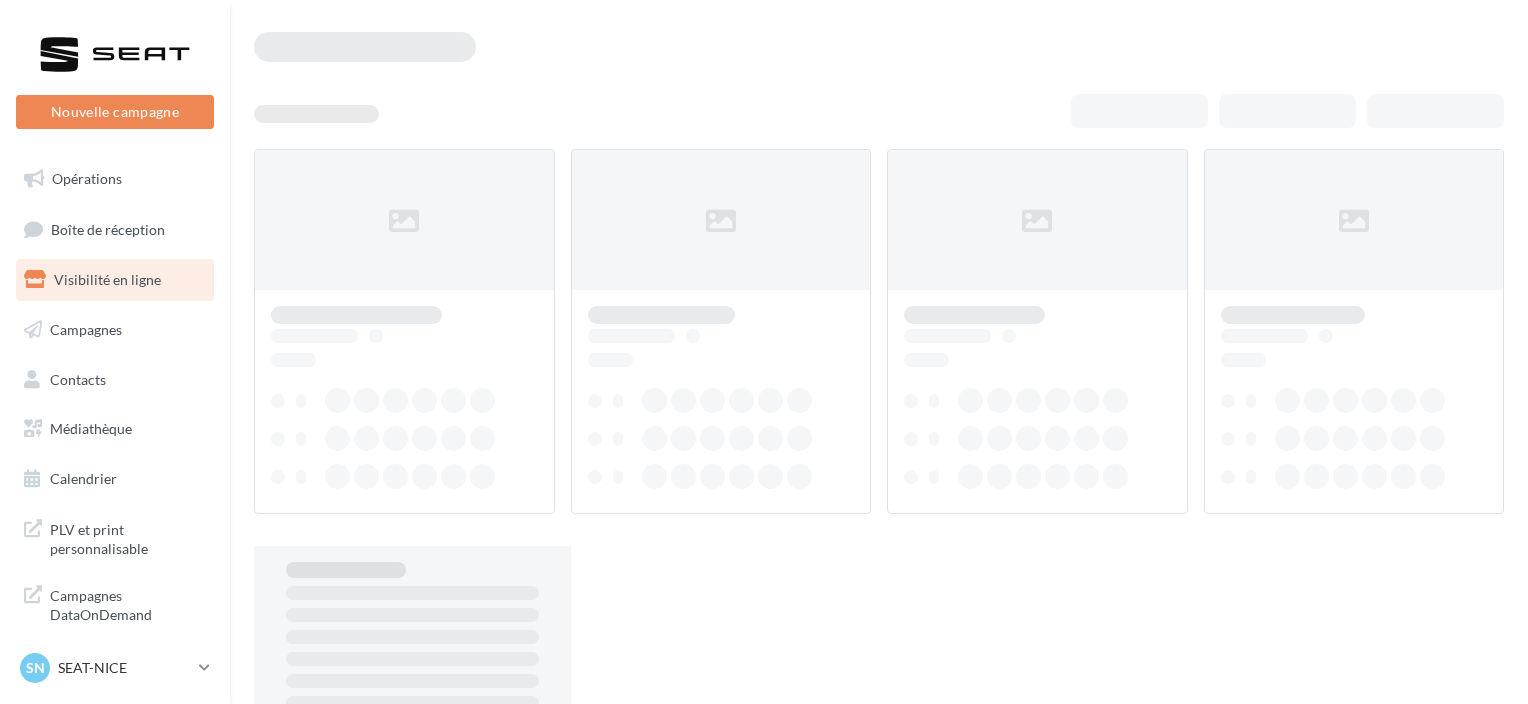 scroll, scrollTop: 0, scrollLeft: 0, axis: both 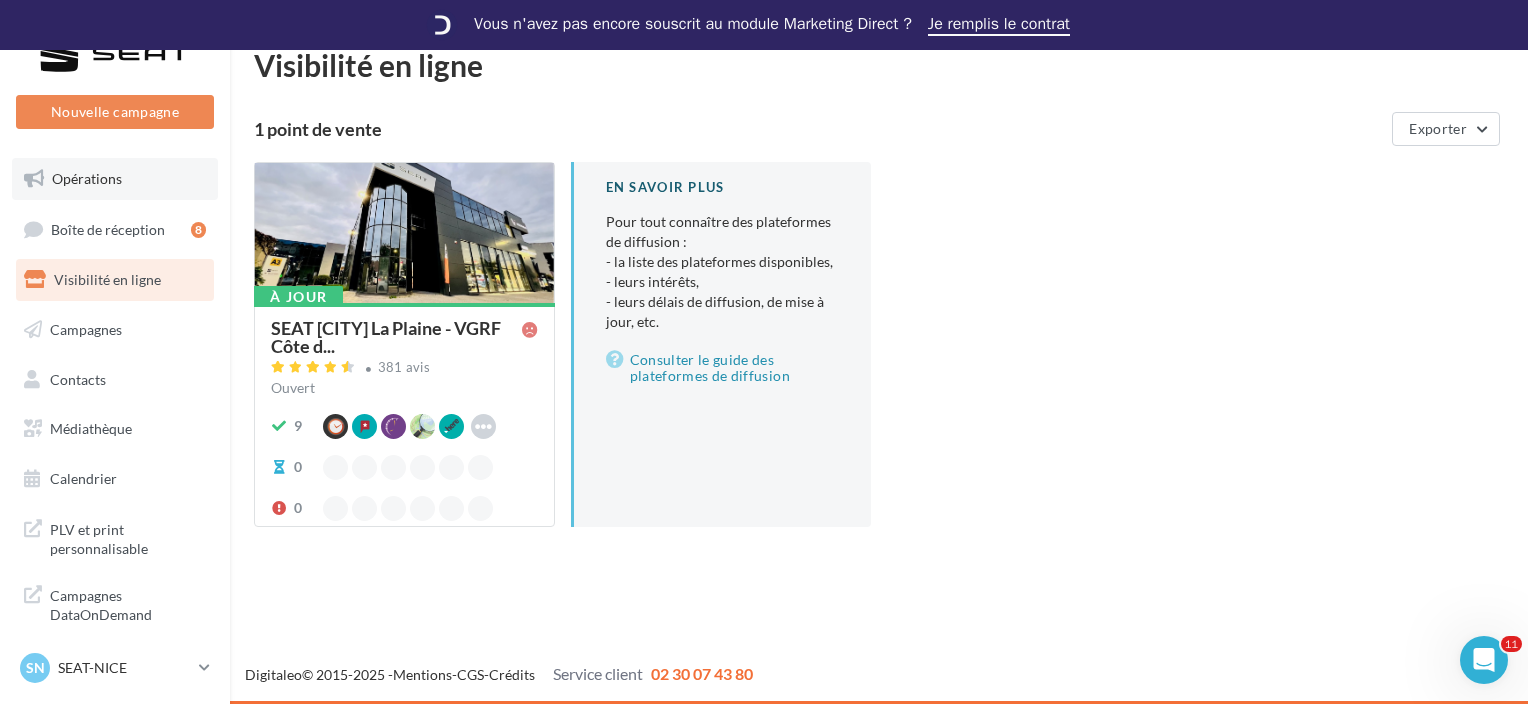 click on "Opérations" at bounding box center (87, 178) 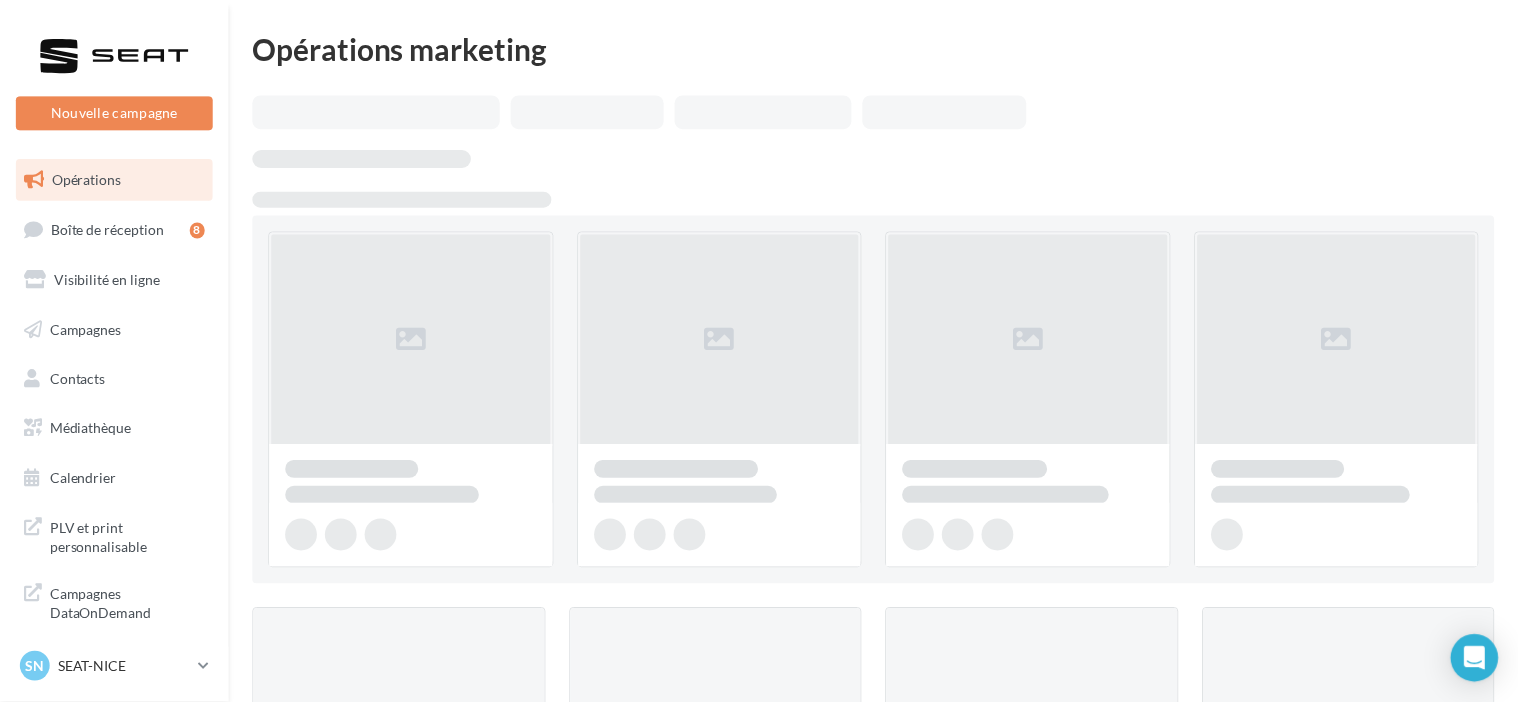 scroll, scrollTop: 0, scrollLeft: 0, axis: both 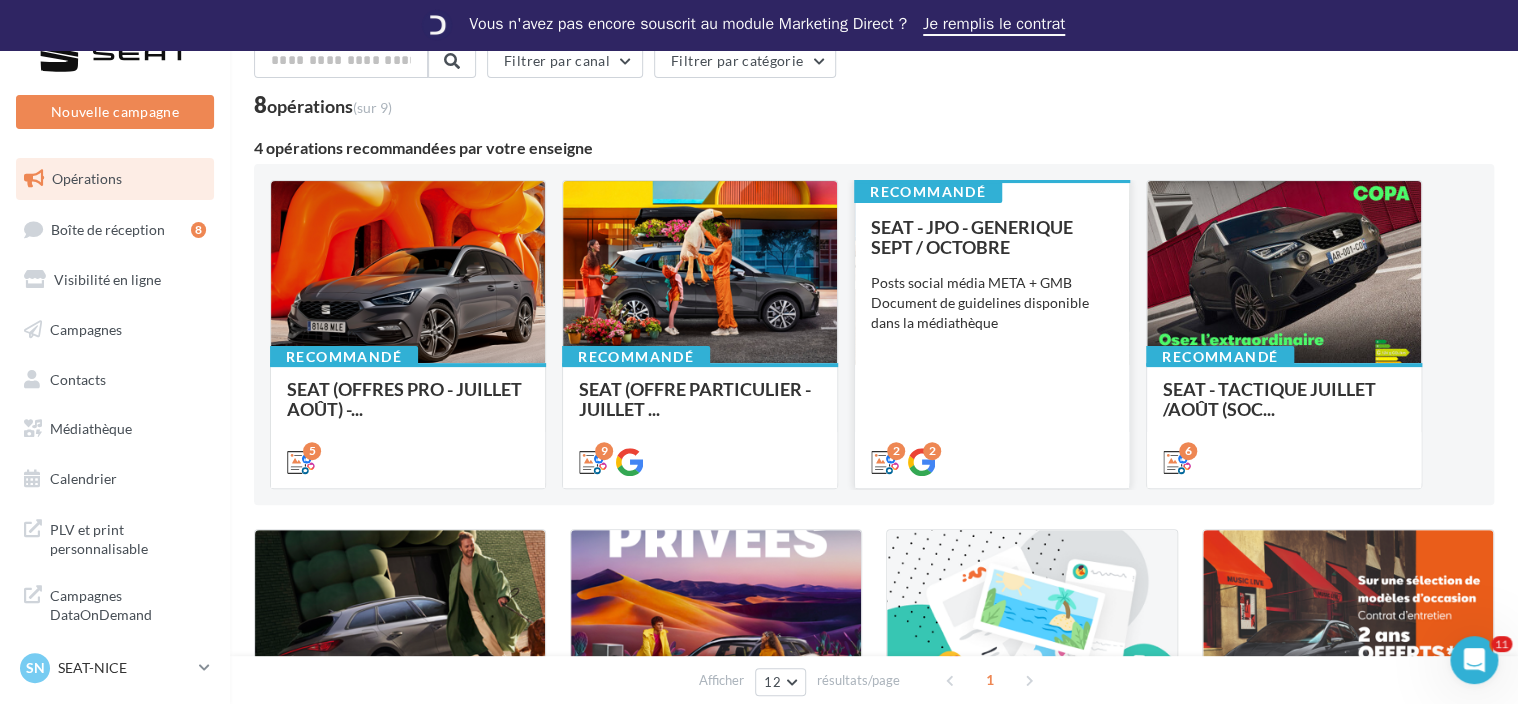 click on "Posts social média META + GMB
Document de guidelines disponible dans la médiathèque" at bounding box center (992, 303) 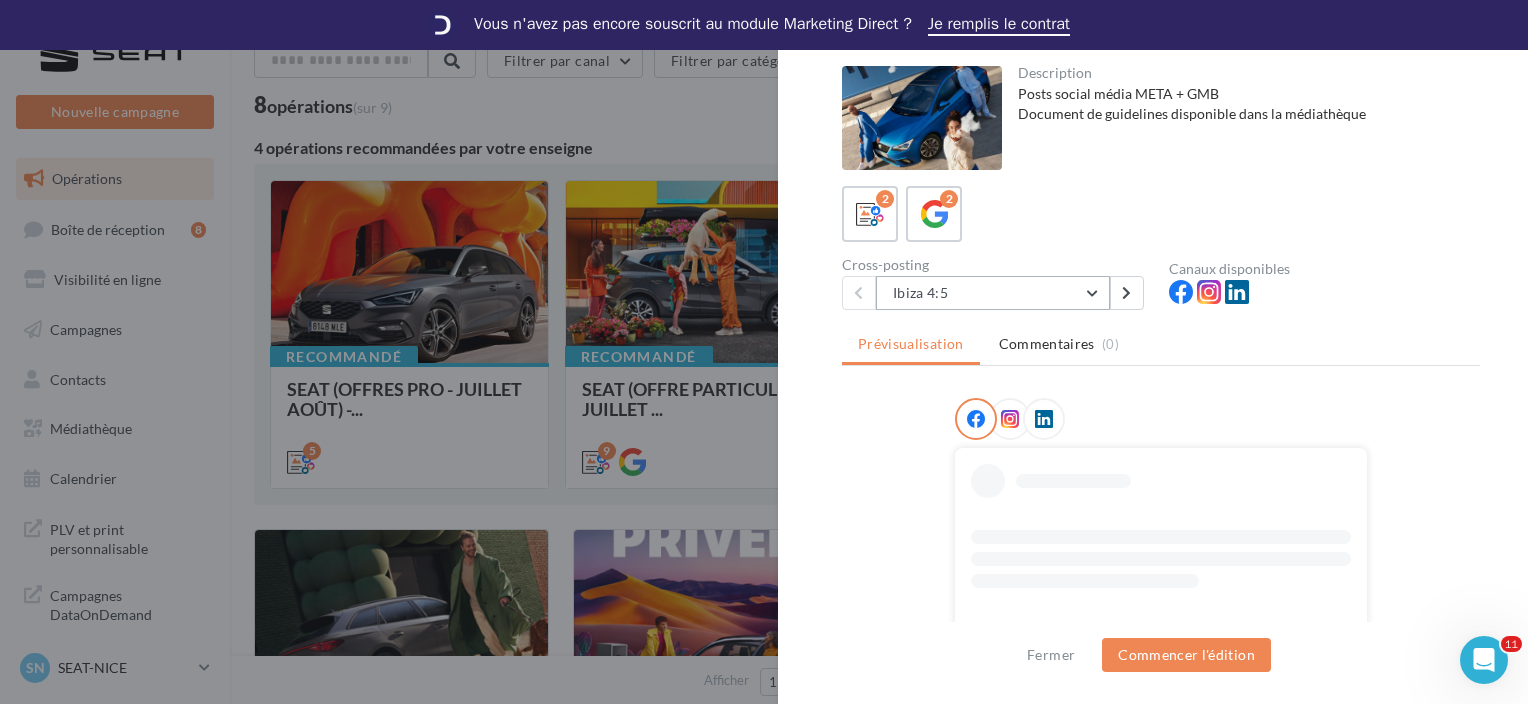 click on "Ibiza 4:5" at bounding box center [993, 293] 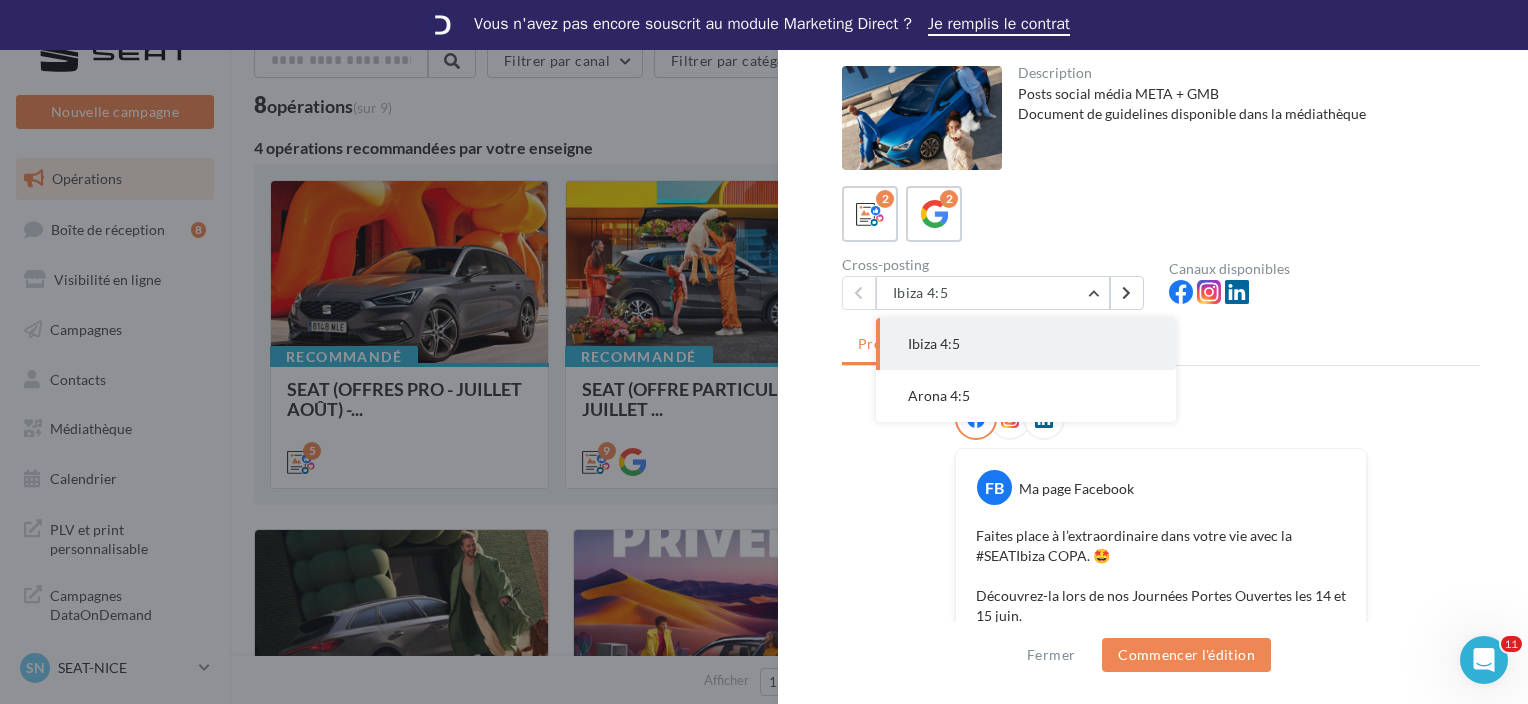 click on "Ibiza 4:5" at bounding box center [1026, 344] 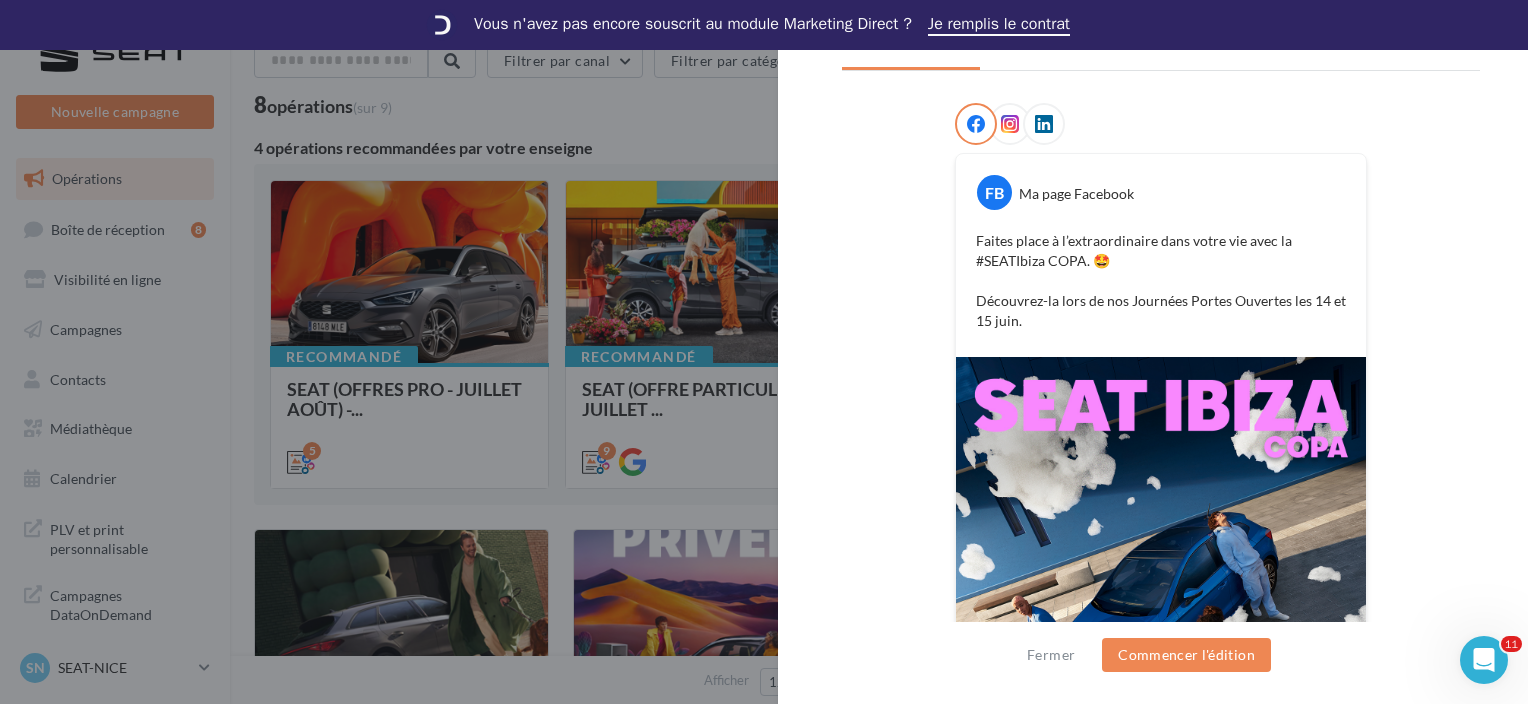 scroll, scrollTop: 0, scrollLeft: 0, axis: both 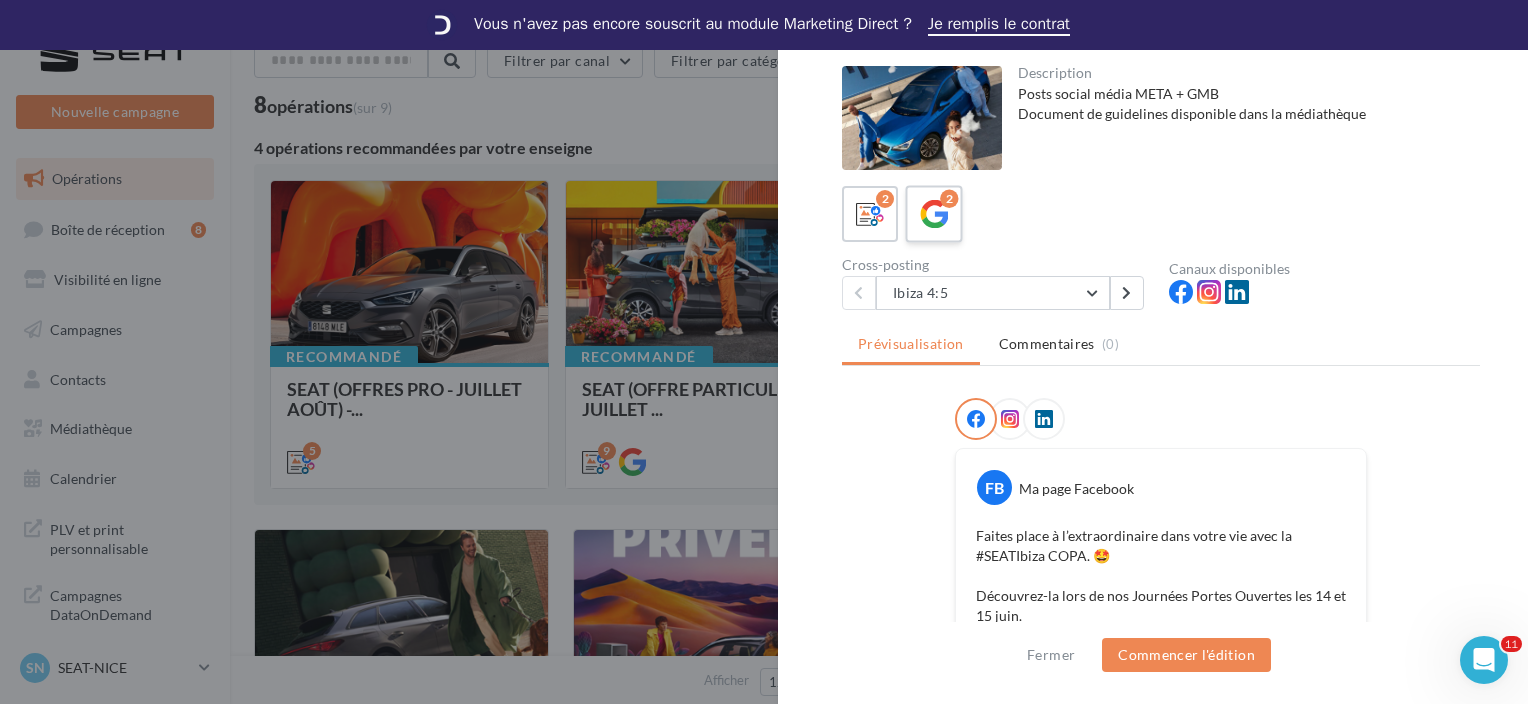 click at bounding box center (934, 214) 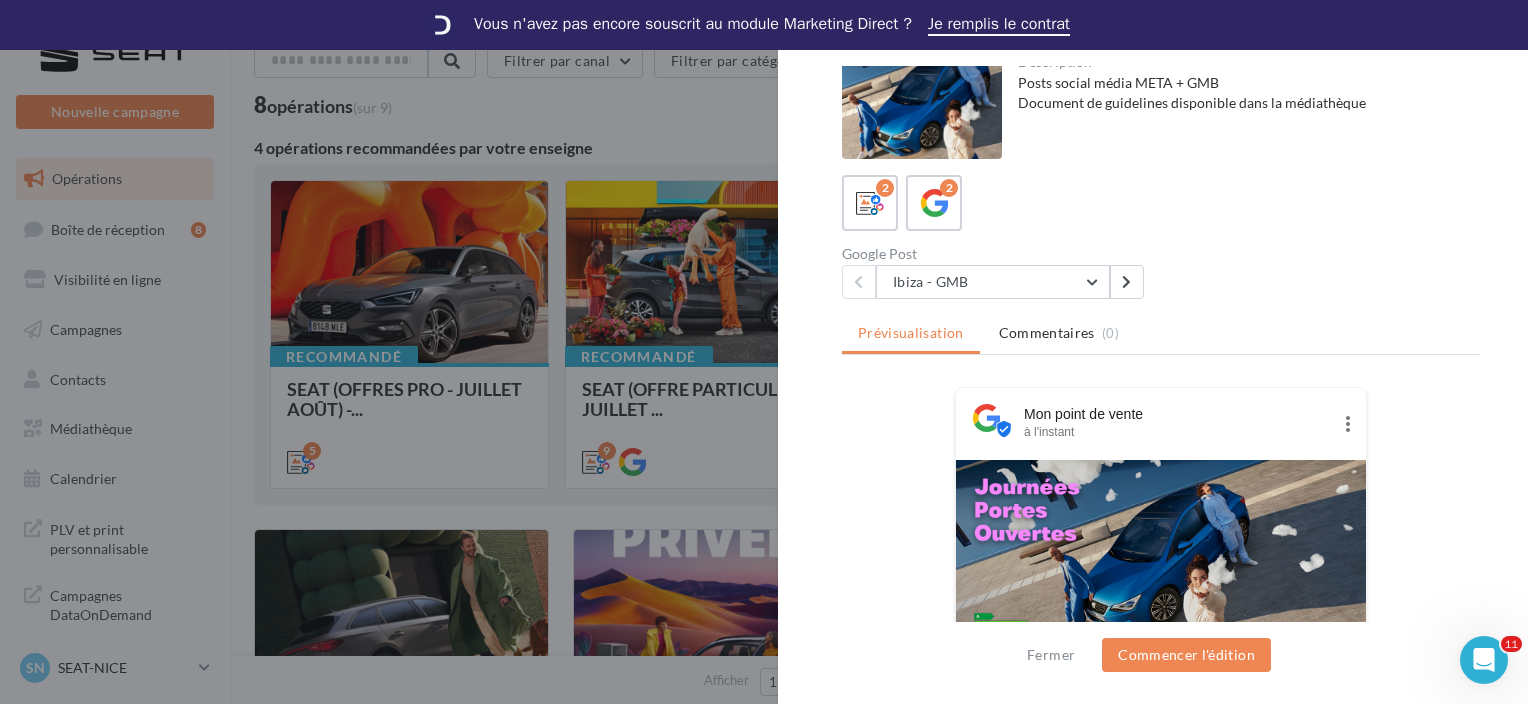 scroll, scrollTop: 0, scrollLeft: 0, axis: both 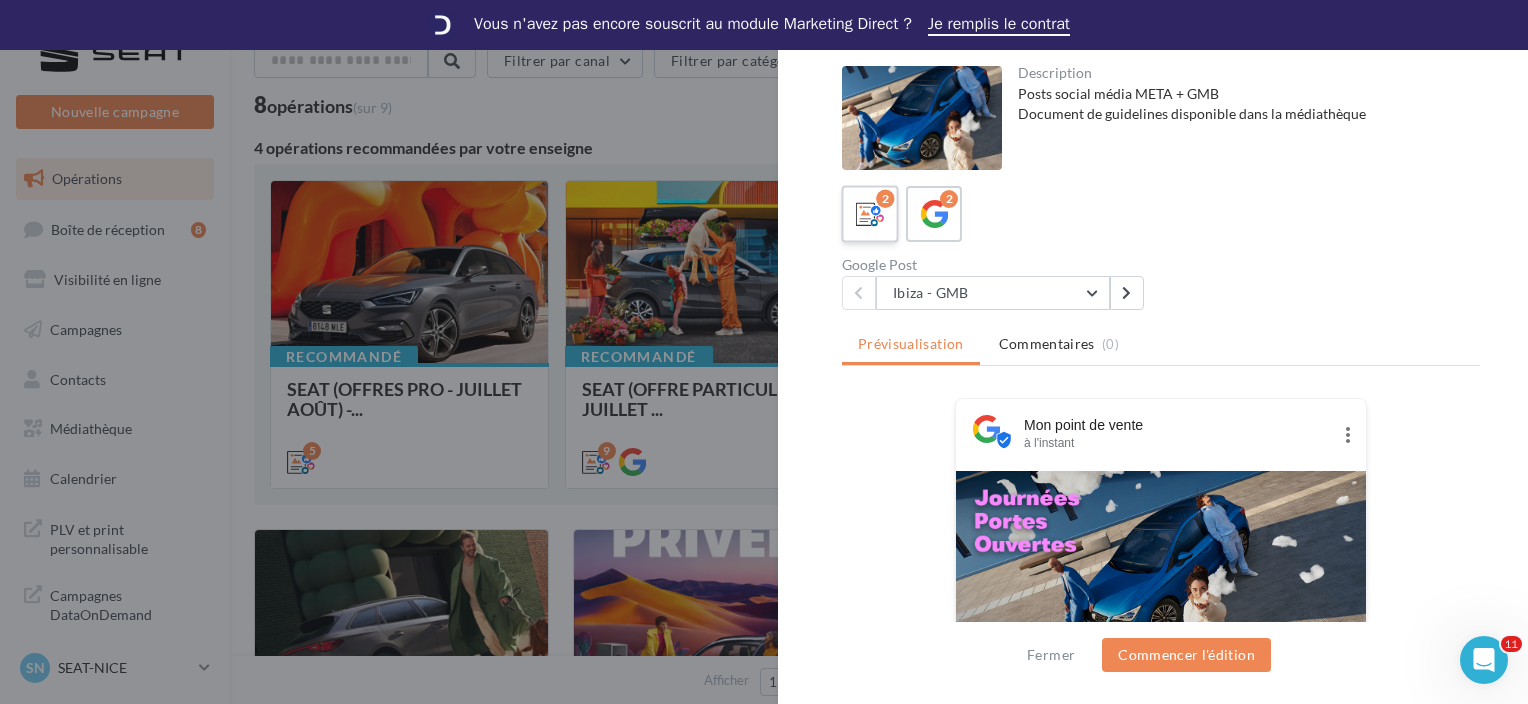click at bounding box center (870, 214) 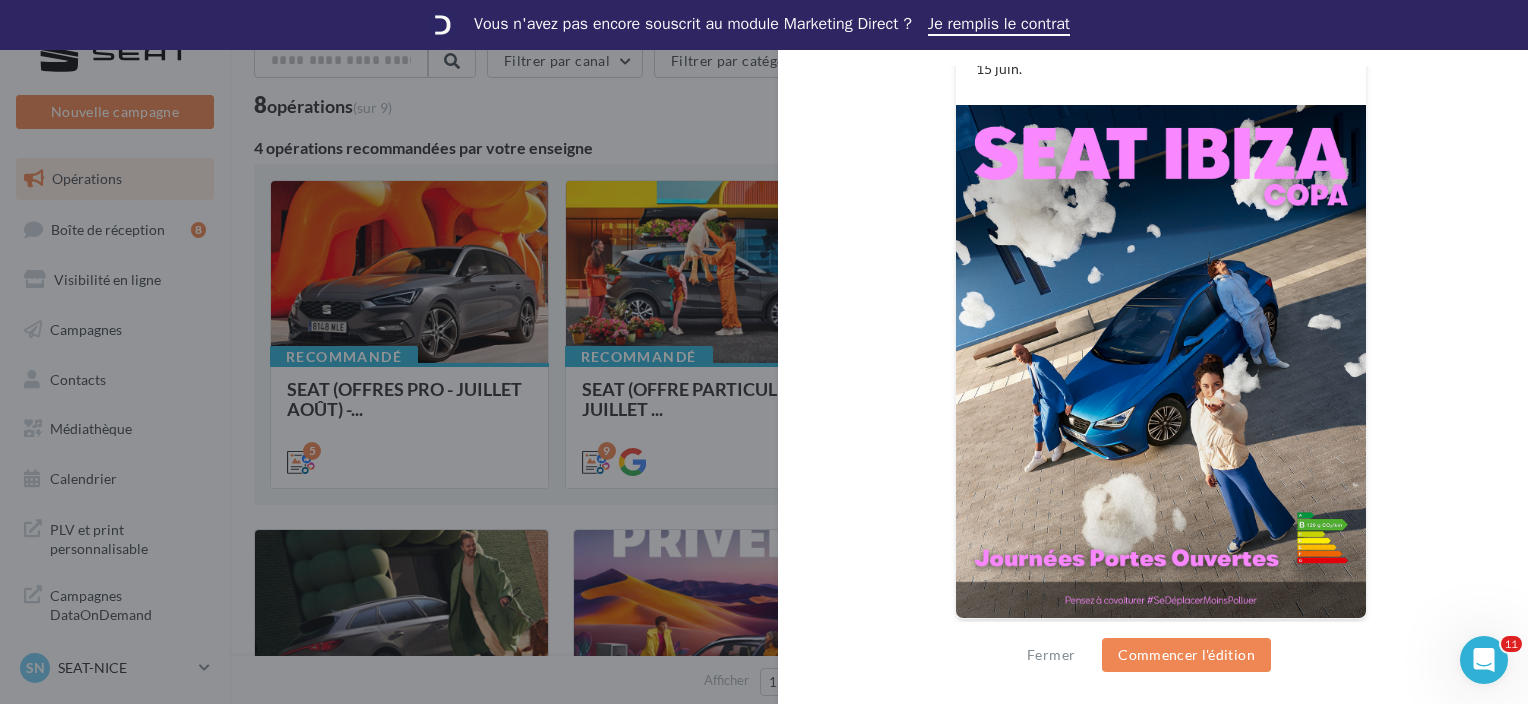 scroll, scrollTop: 548, scrollLeft: 0, axis: vertical 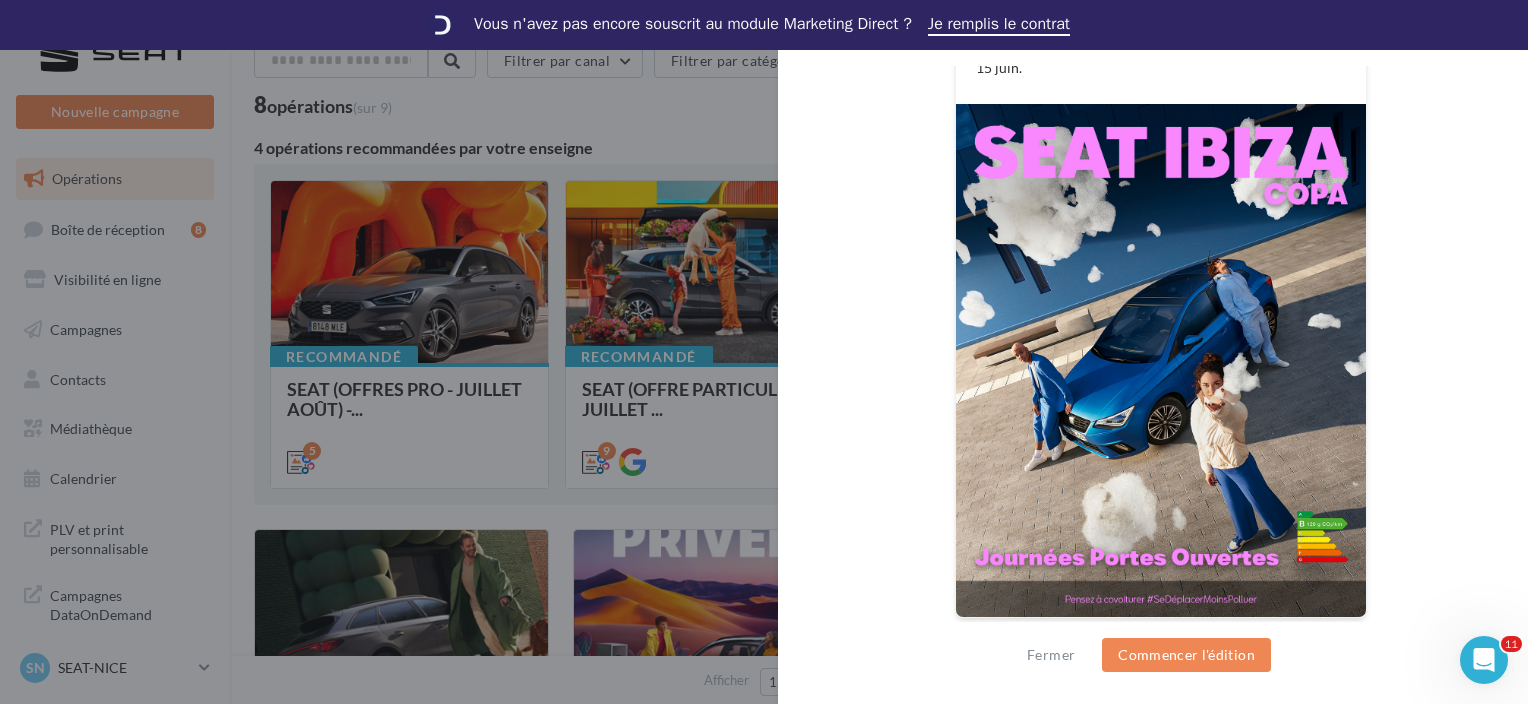 click at bounding box center (1161, 360) 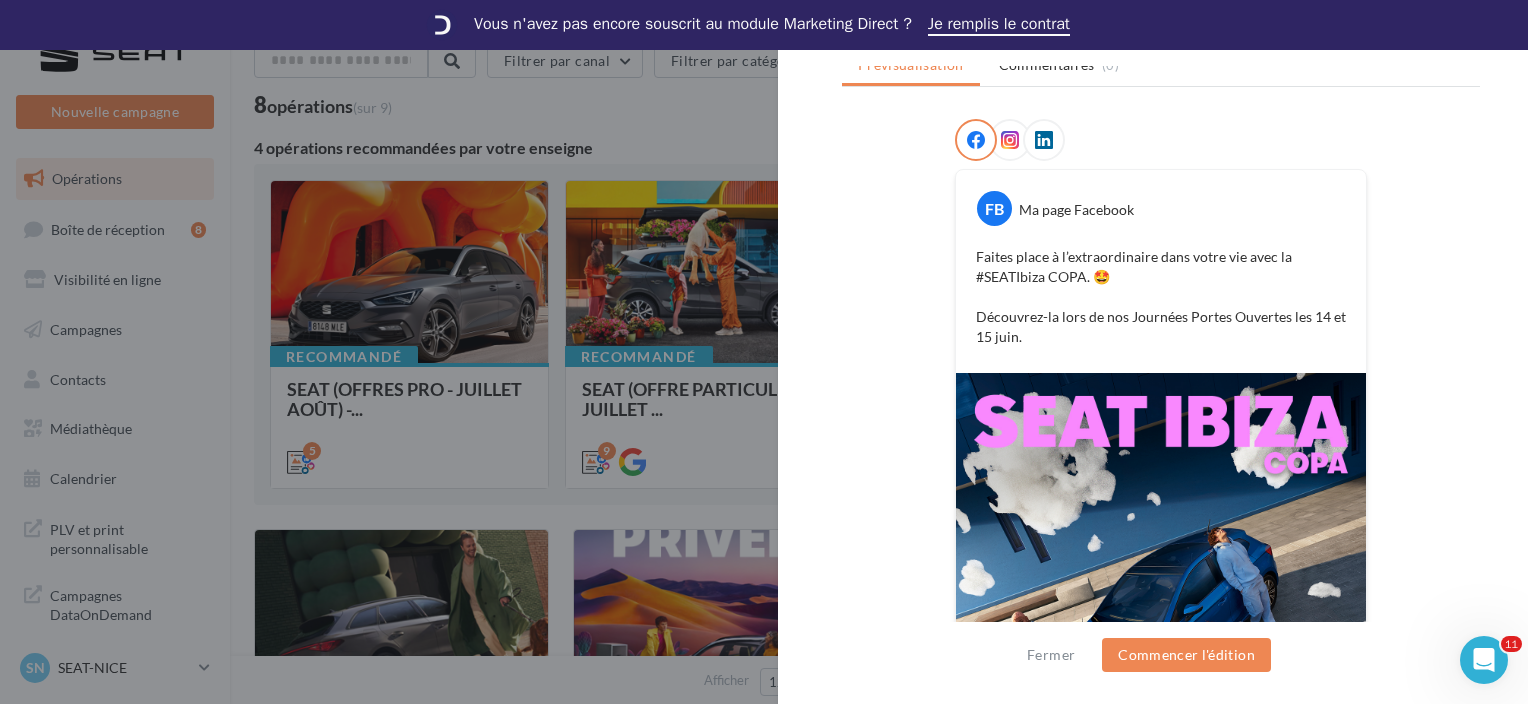 scroll, scrollTop: 48, scrollLeft: 0, axis: vertical 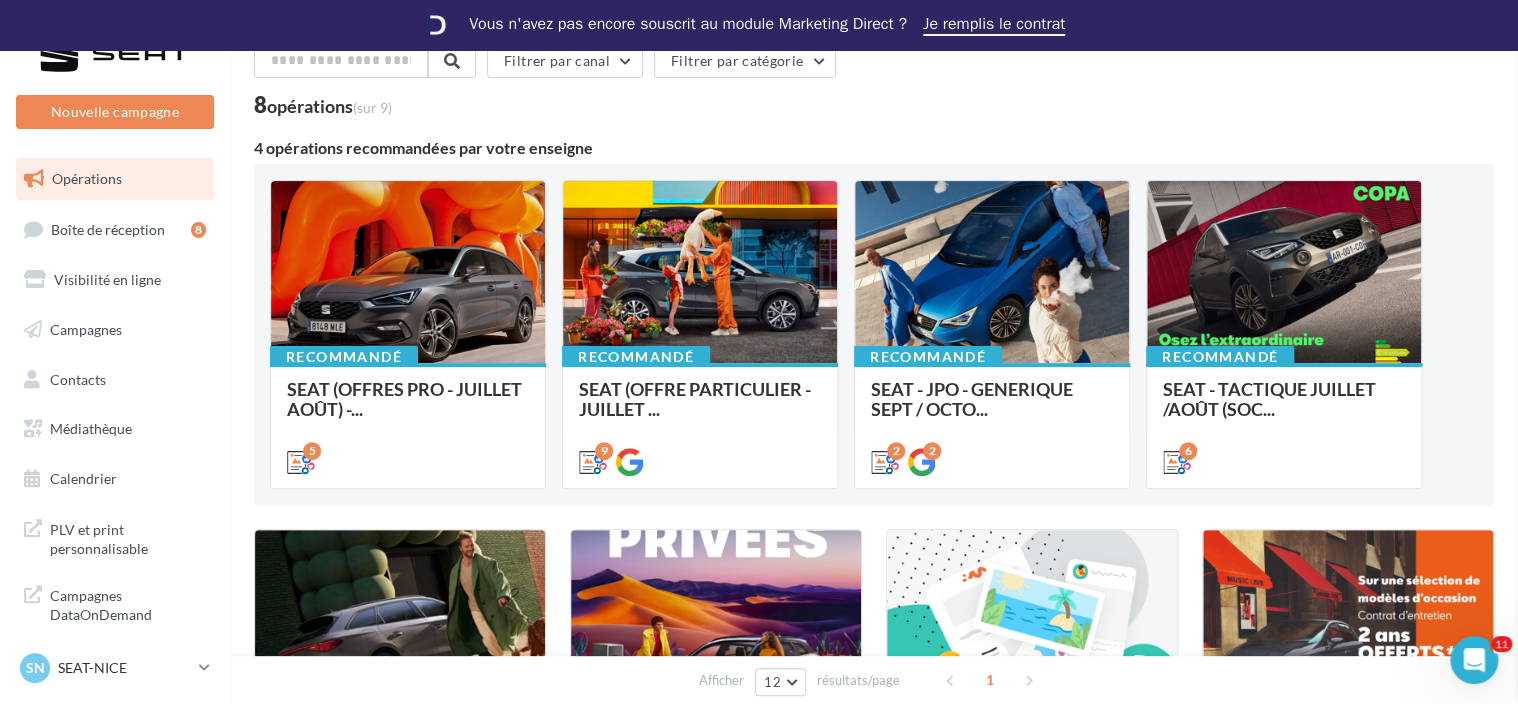 click at bounding box center (2277, 352) 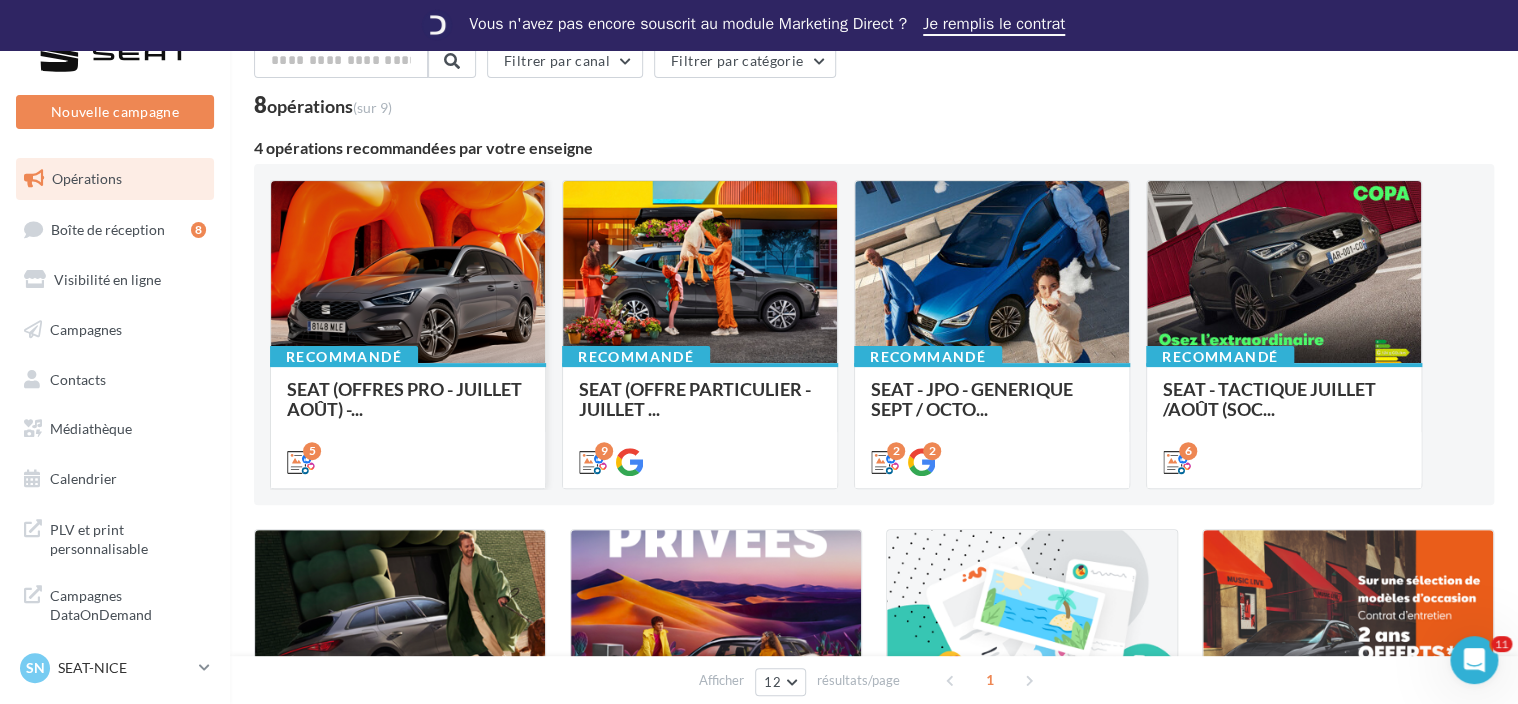 click at bounding box center (408, 273) 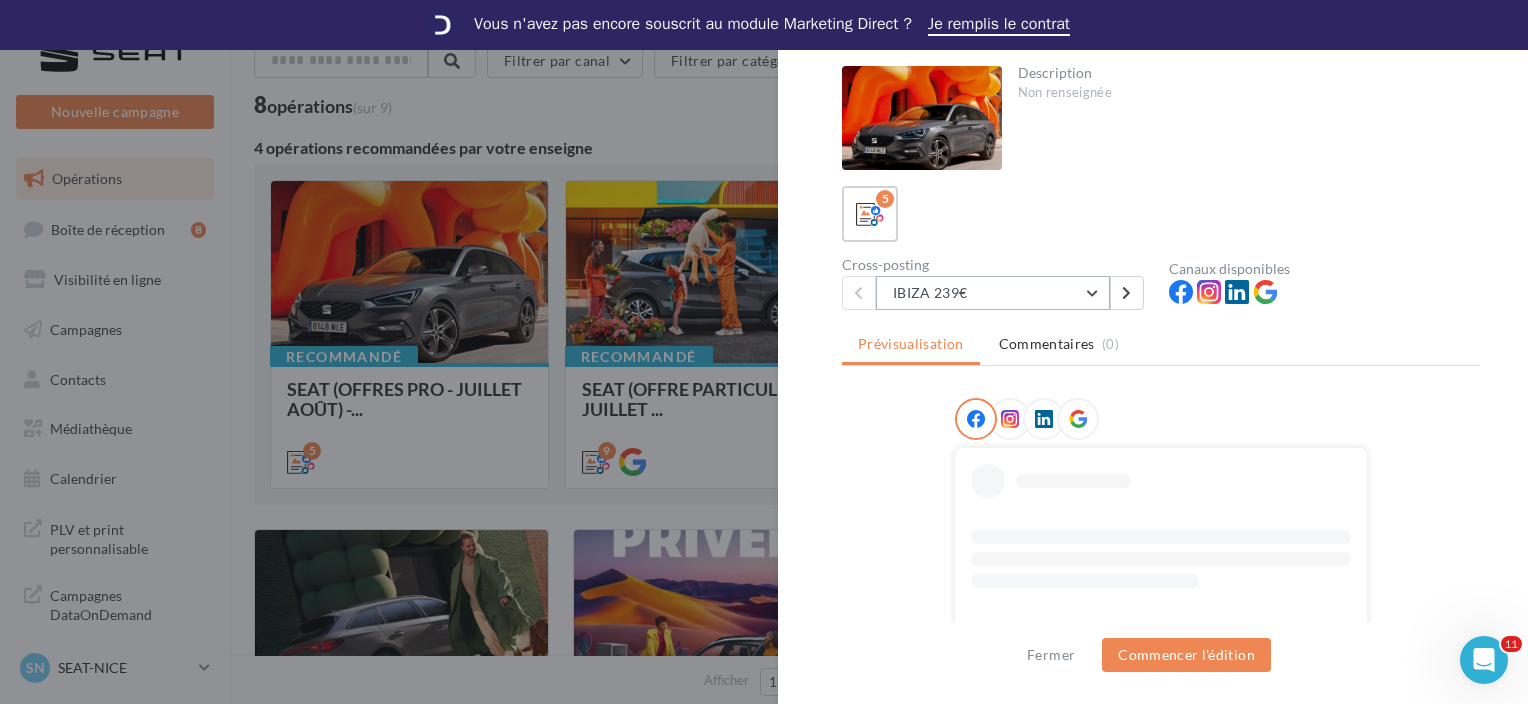 click on "IBIZA 239€" at bounding box center [993, 293] 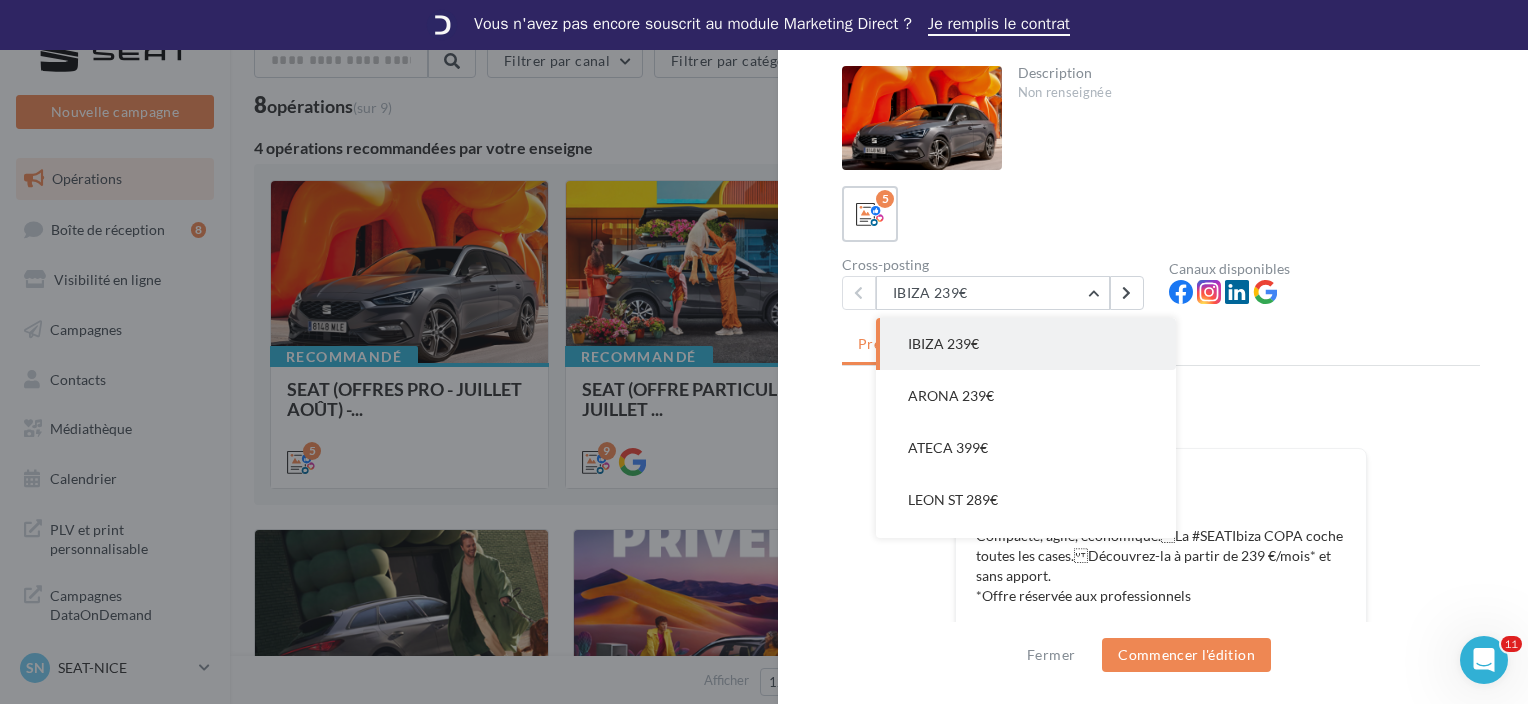 click on "IBIZA 239€" at bounding box center (1026, 344) 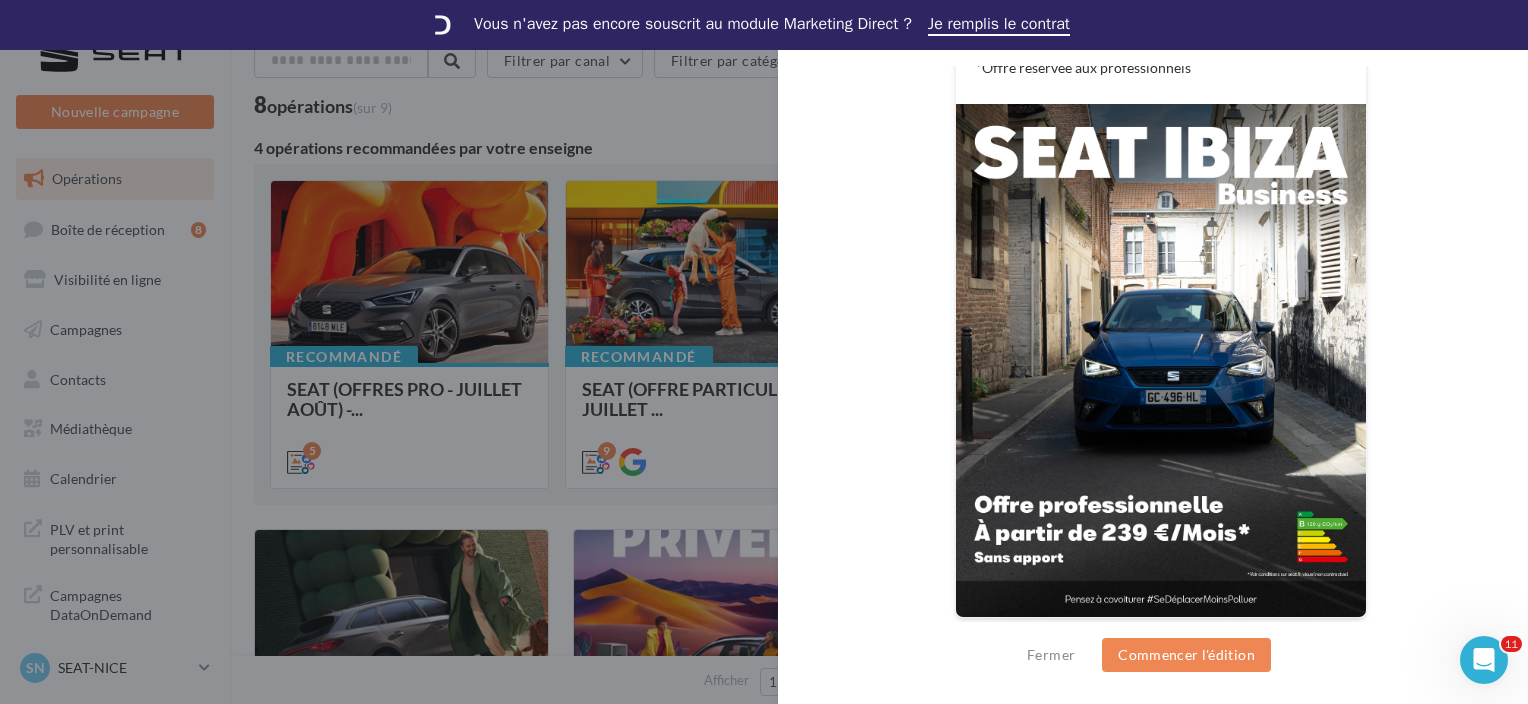 scroll, scrollTop: 28, scrollLeft: 0, axis: vertical 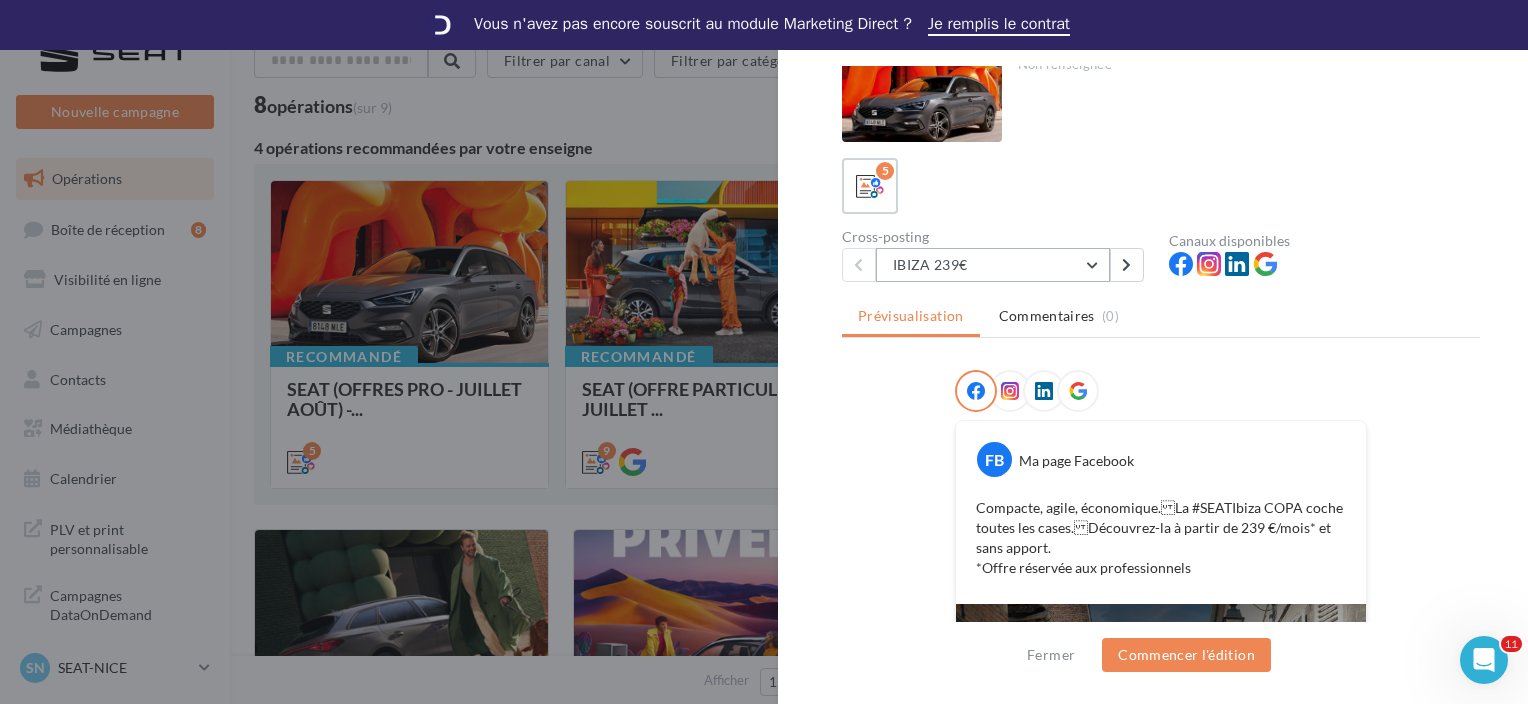 click on "IBIZA 239€" at bounding box center (993, 265) 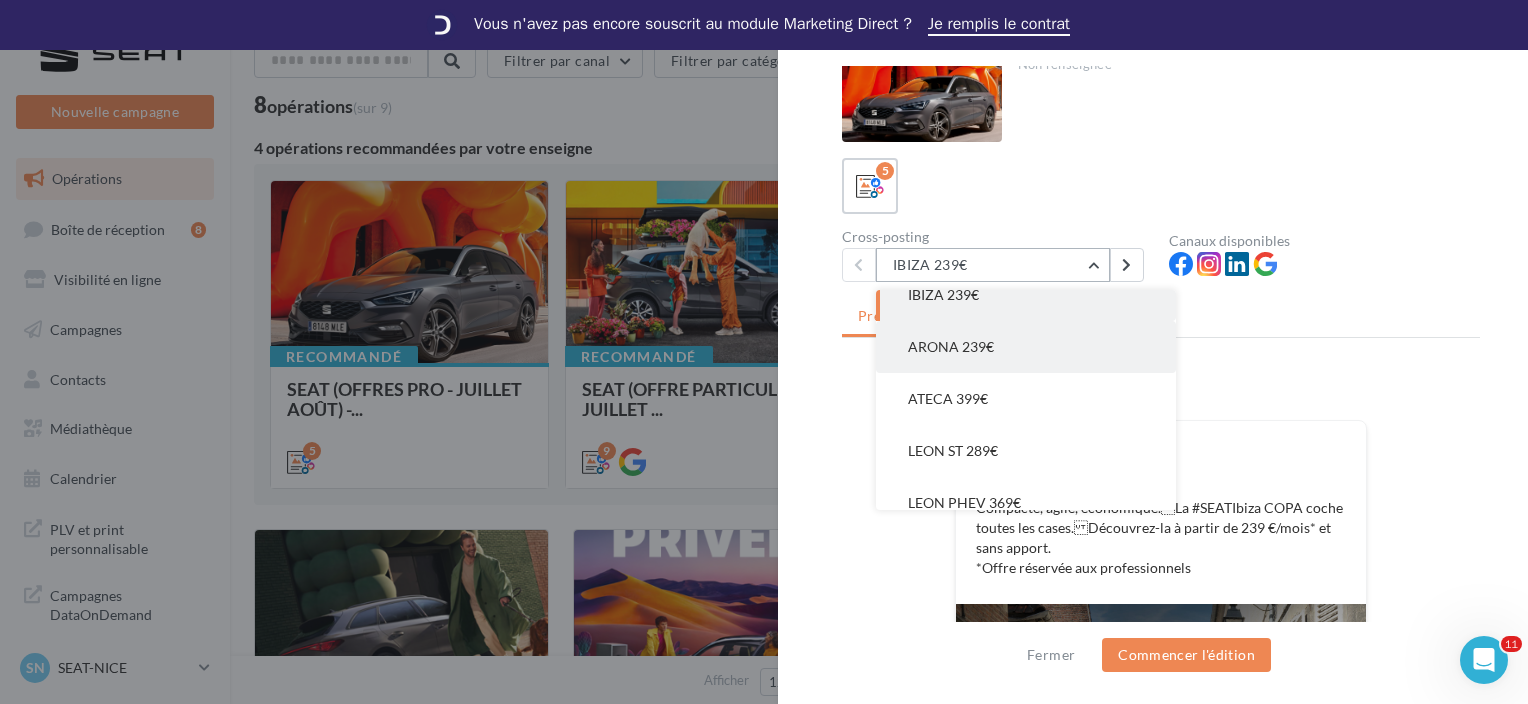 scroll, scrollTop: 40, scrollLeft: 0, axis: vertical 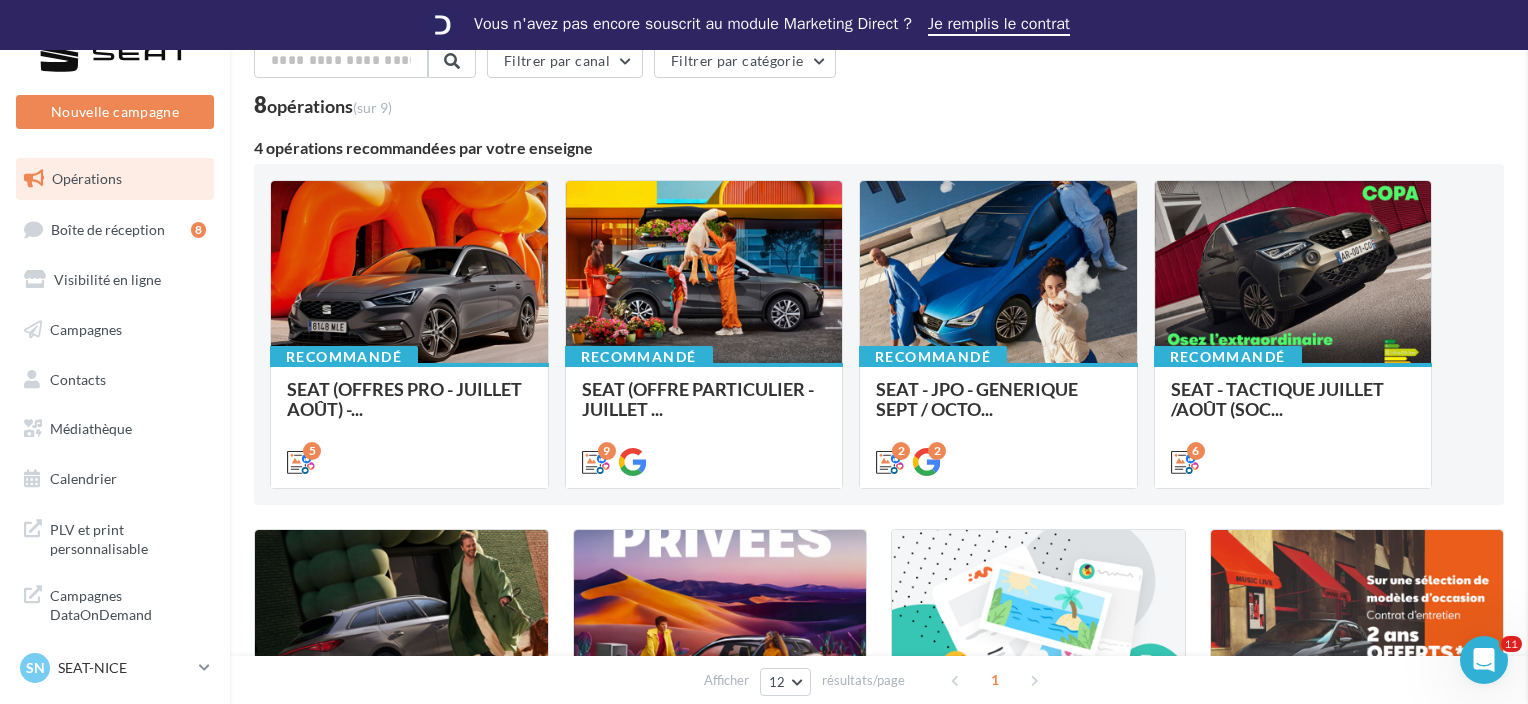 click at bounding box center (2292, 352) 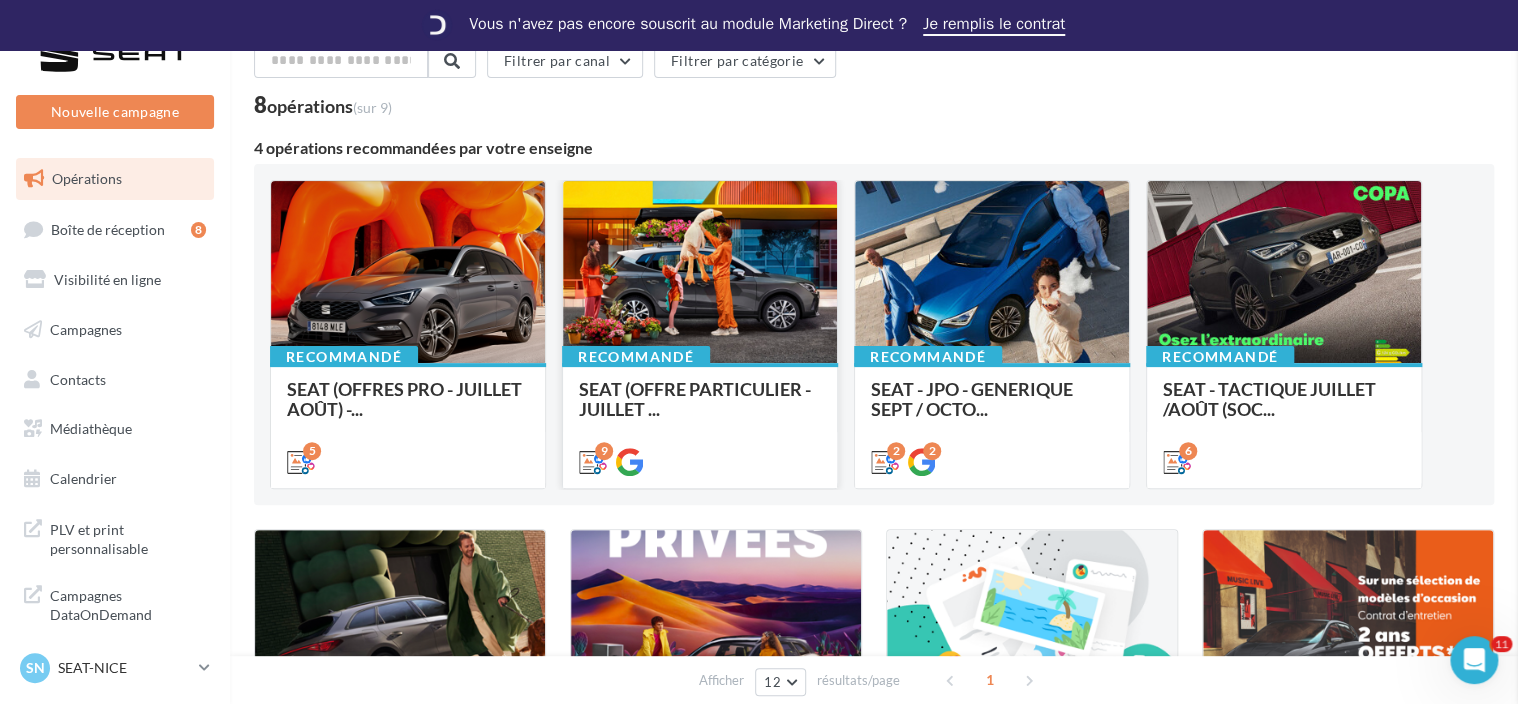 click at bounding box center (408, 273) 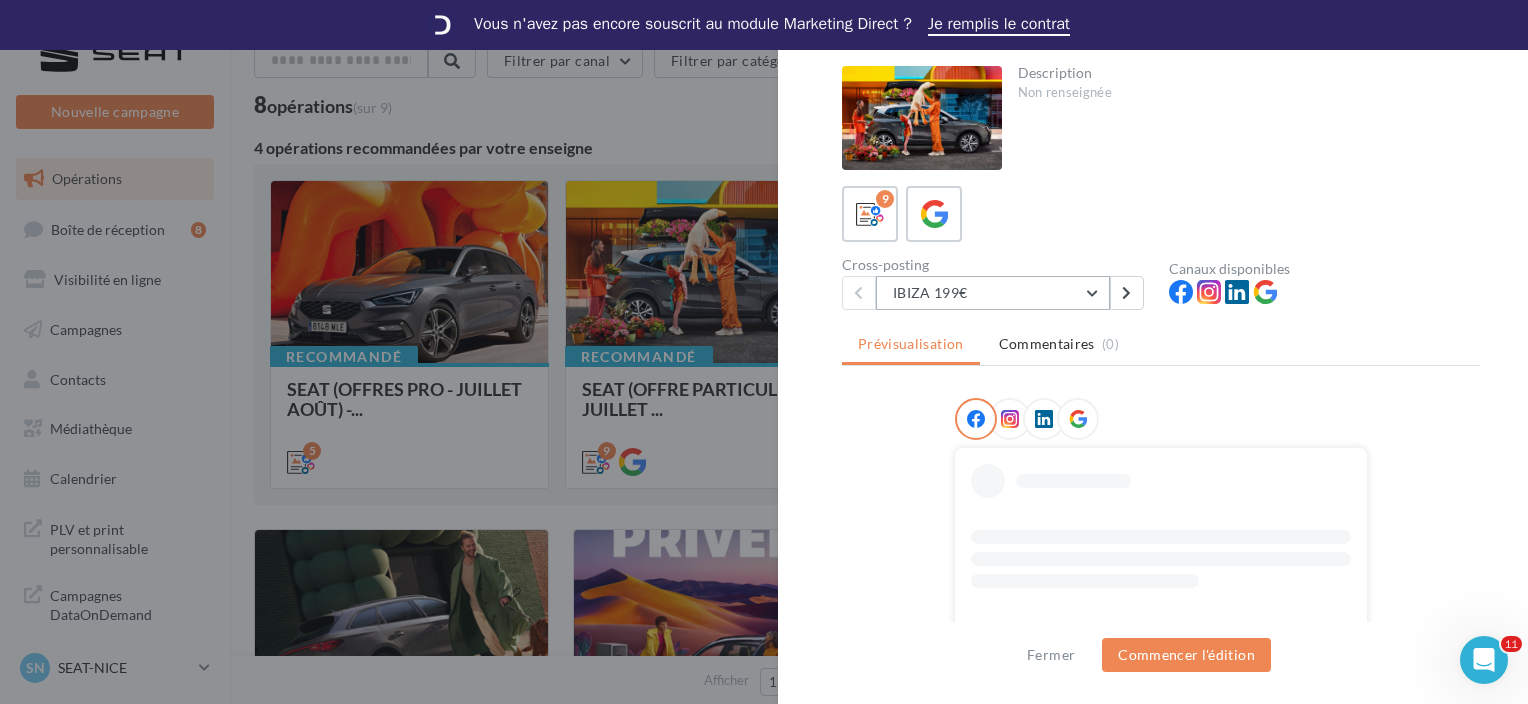 click on "IBIZA 199€" at bounding box center [993, 293] 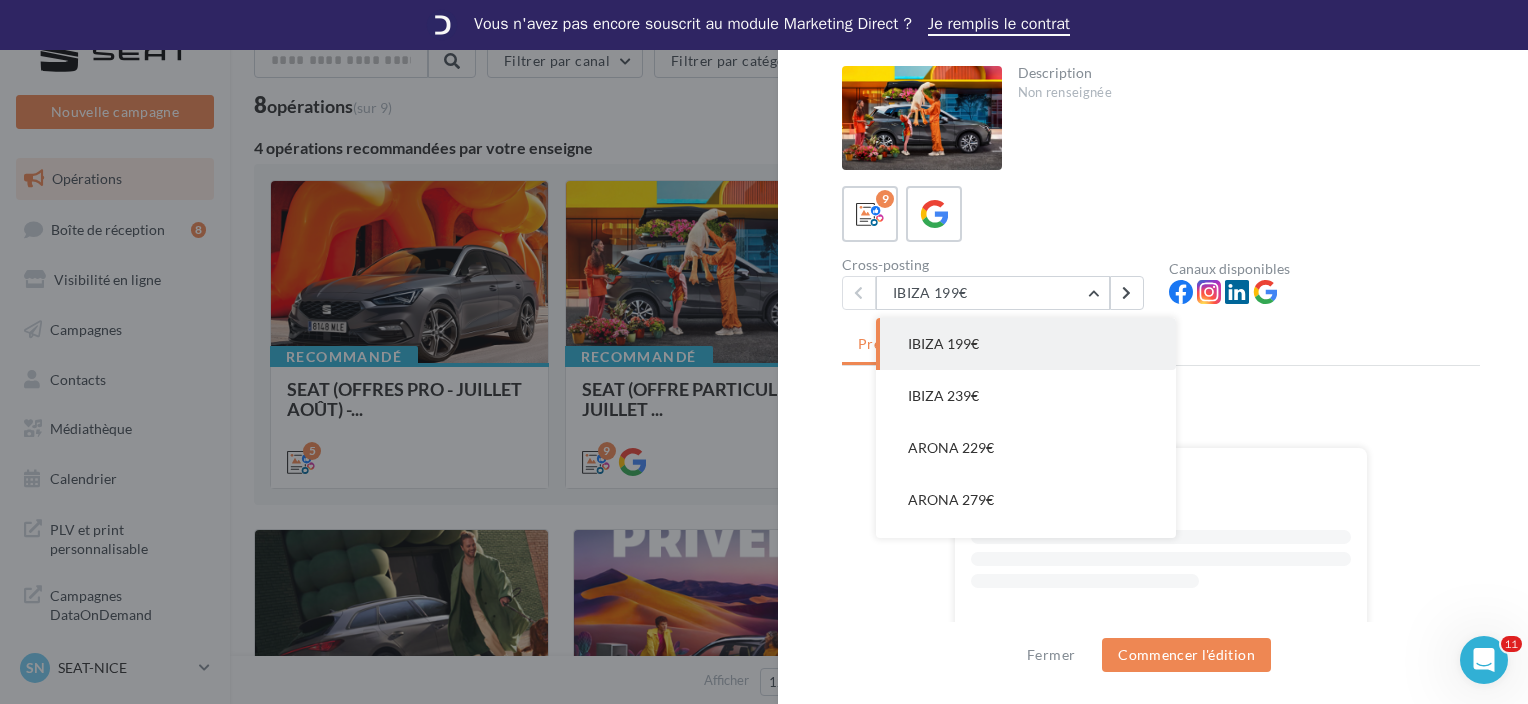 click on "IBIZA 199€" at bounding box center [1026, 344] 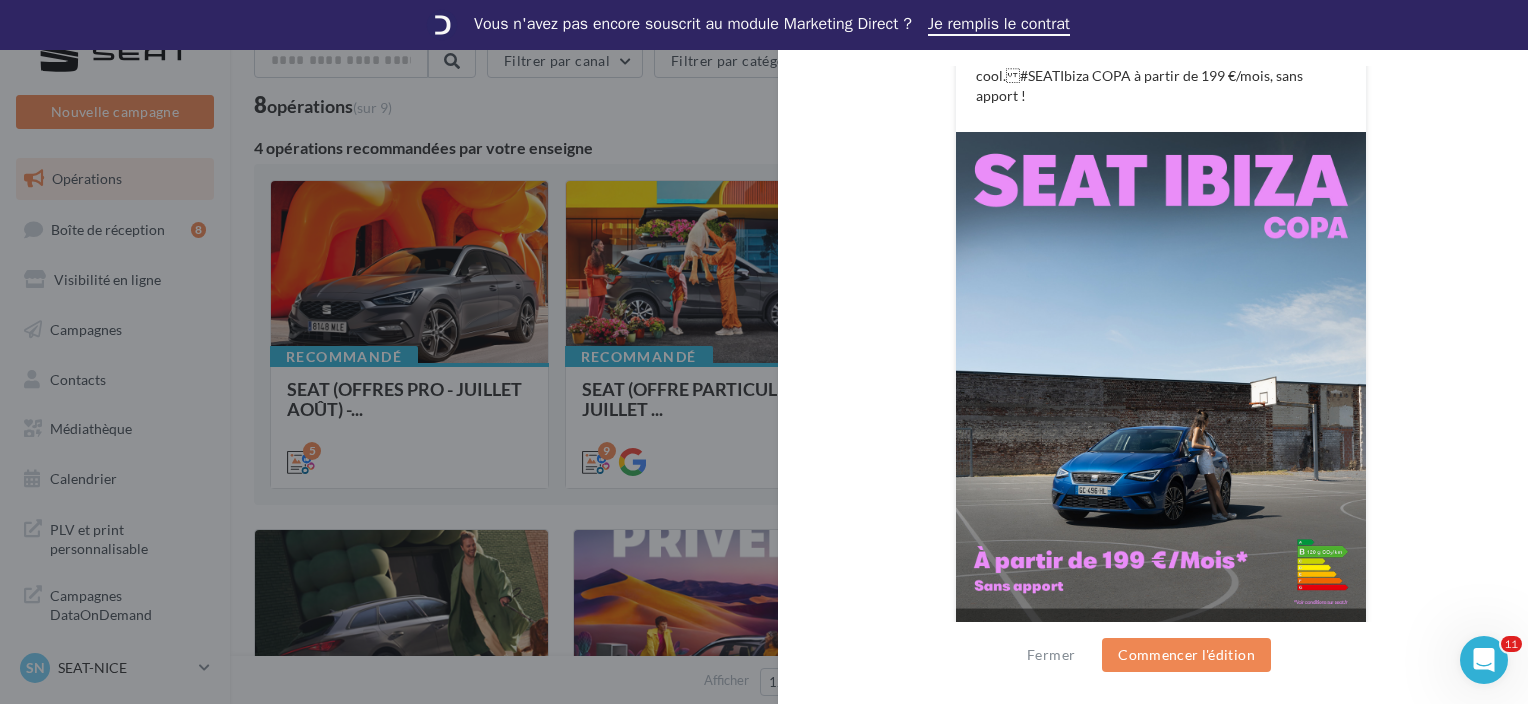 scroll, scrollTop: 488, scrollLeft: 0, axis: vertical 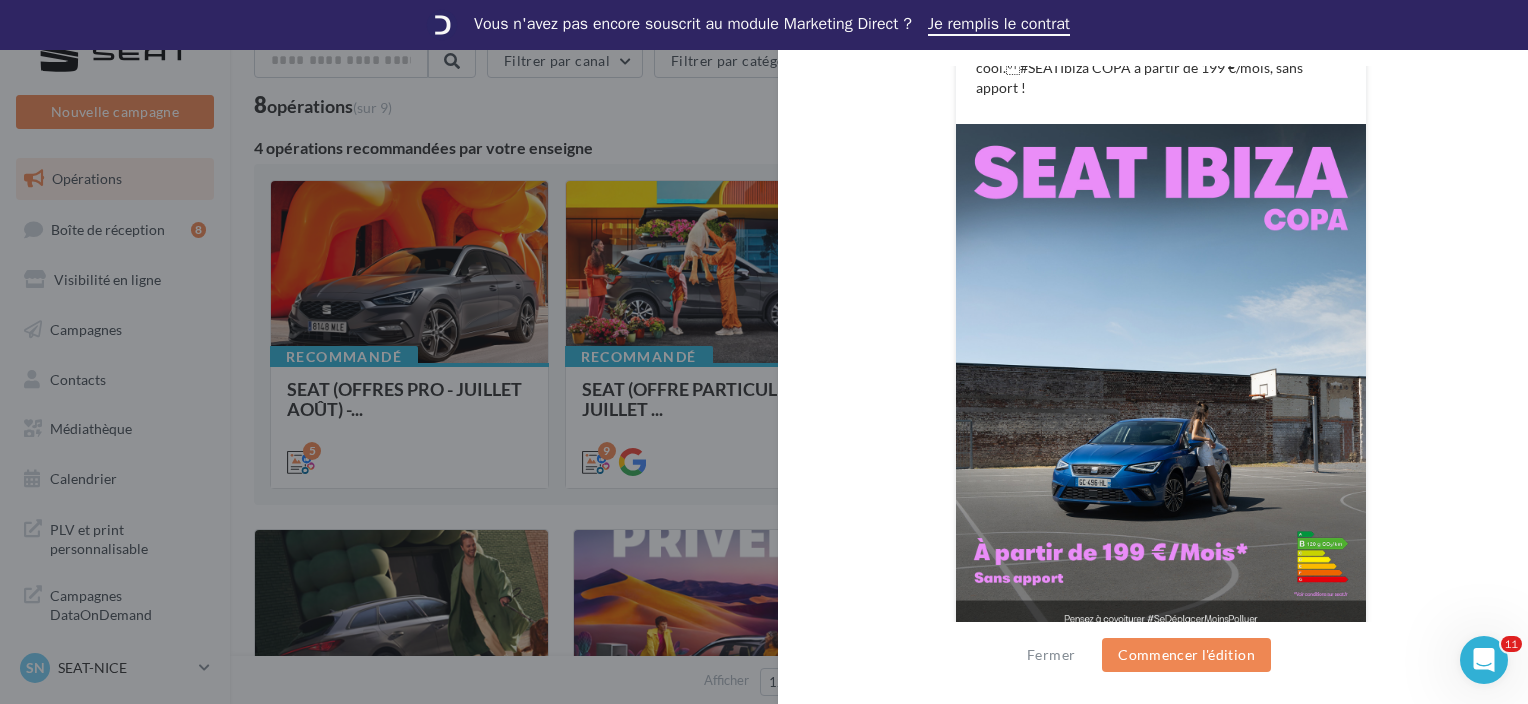 click at bounding box center (1161, 380) 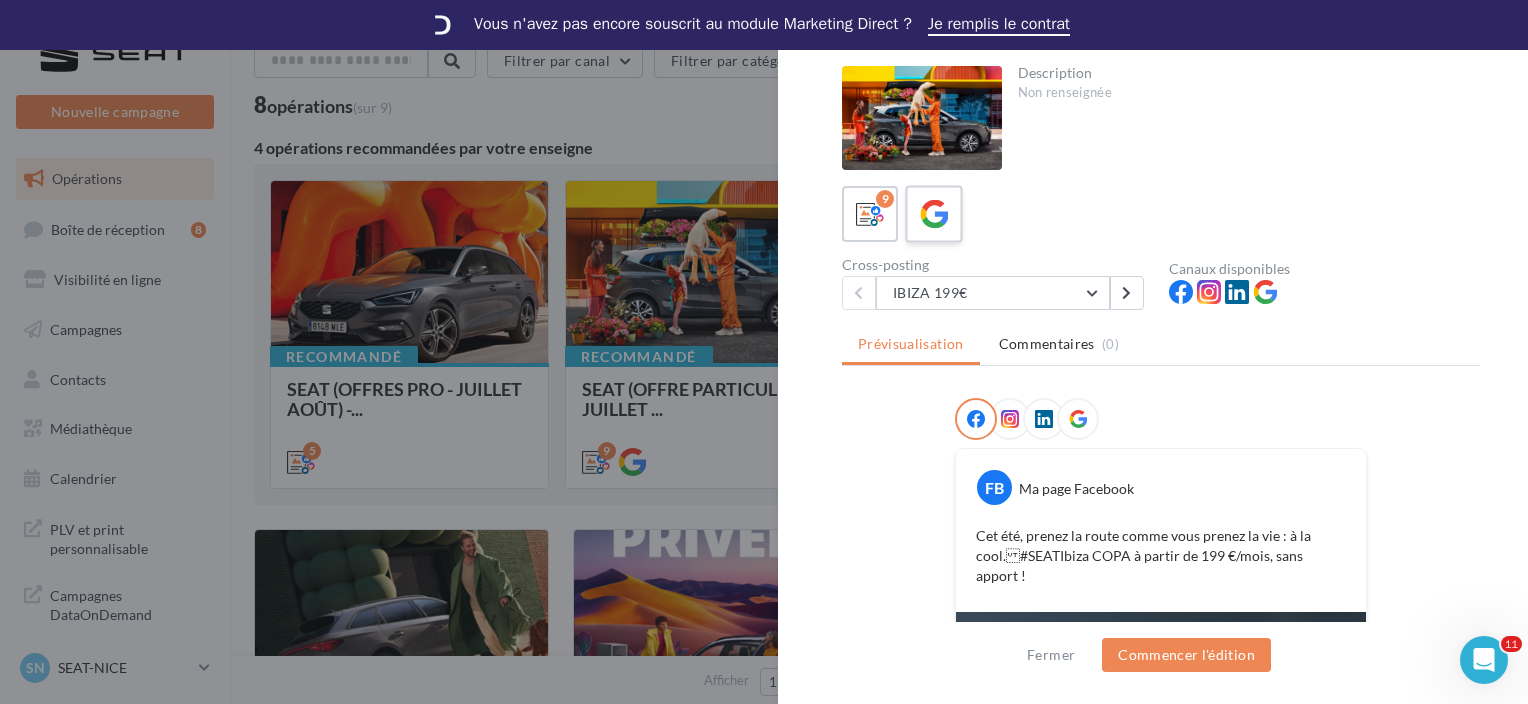click at bounding box center (933, 213) 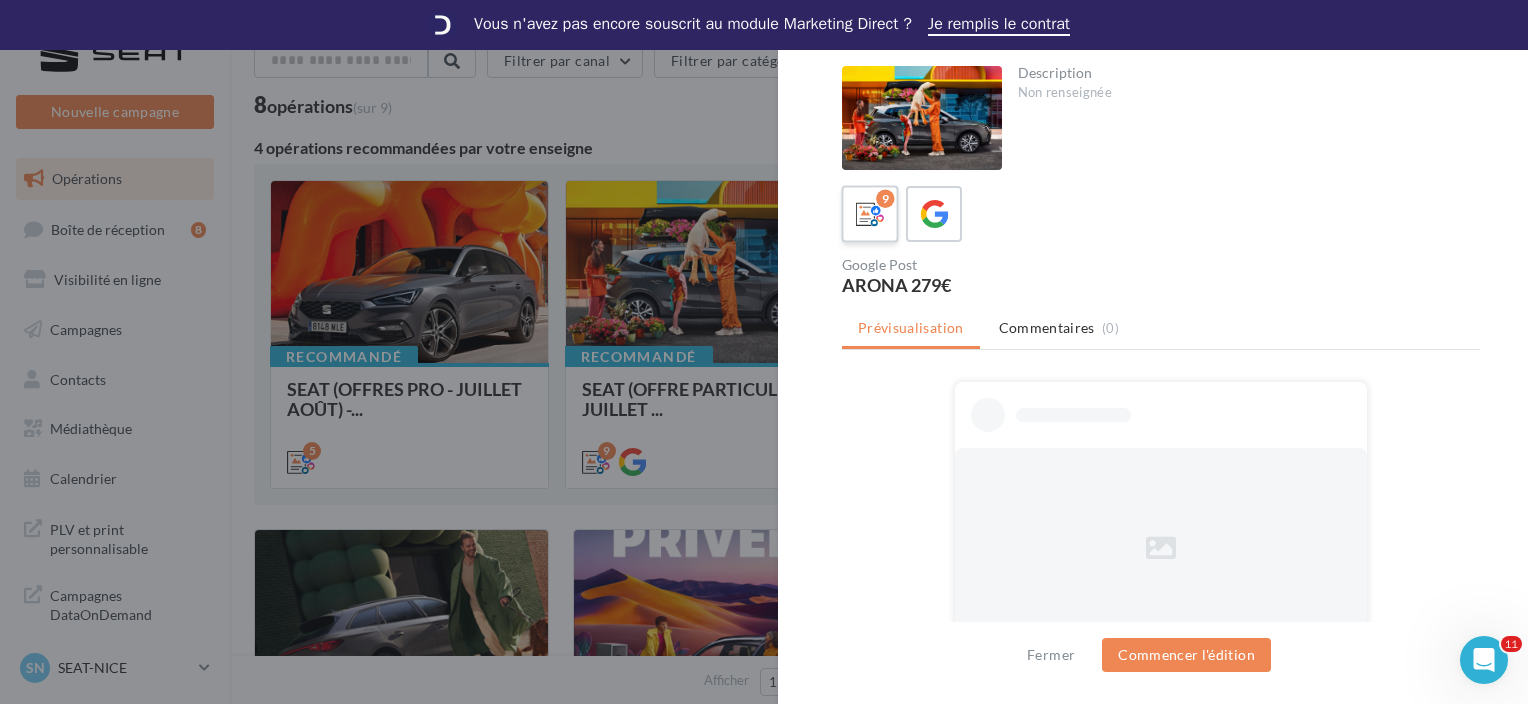 click at bounding box center [870, 214] 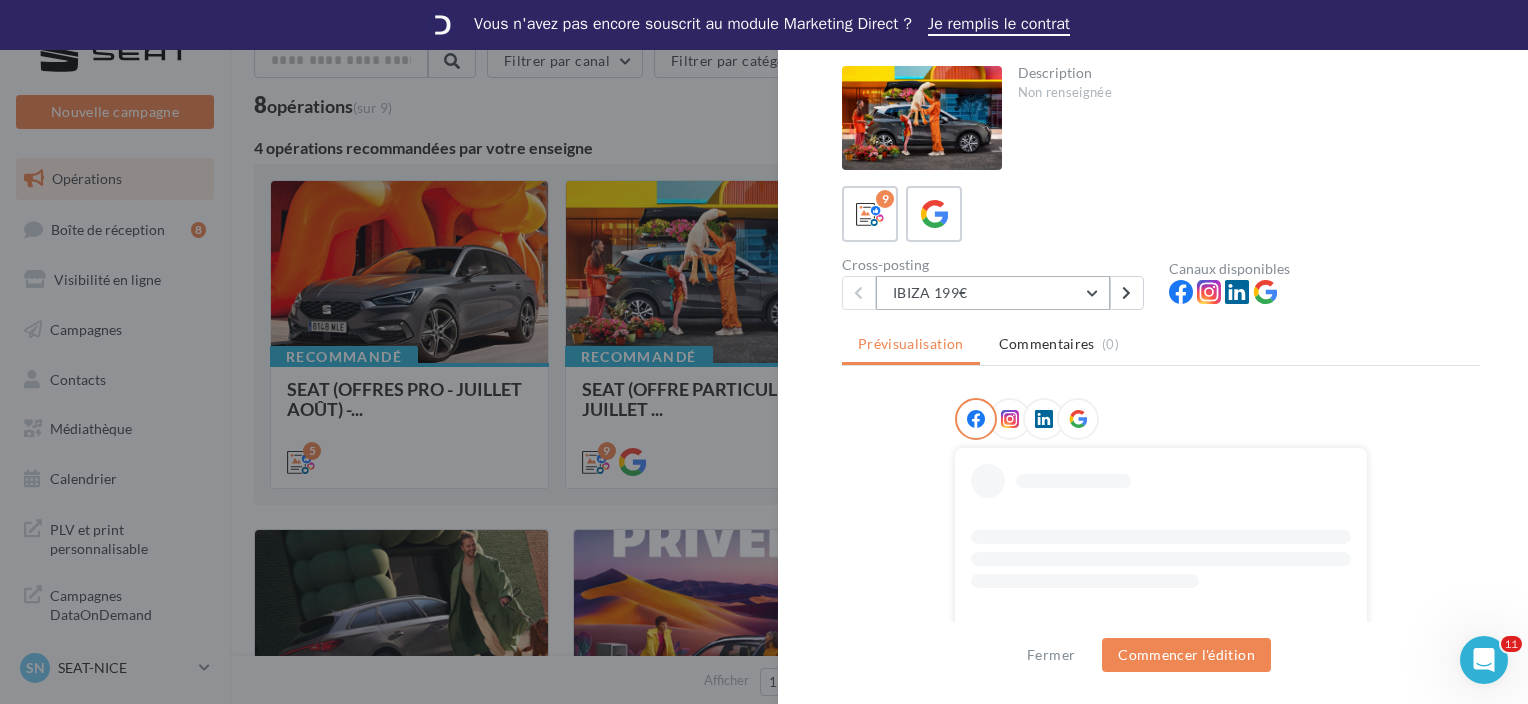 click on "IBIZA 199€" at bounding box center (993, 293) 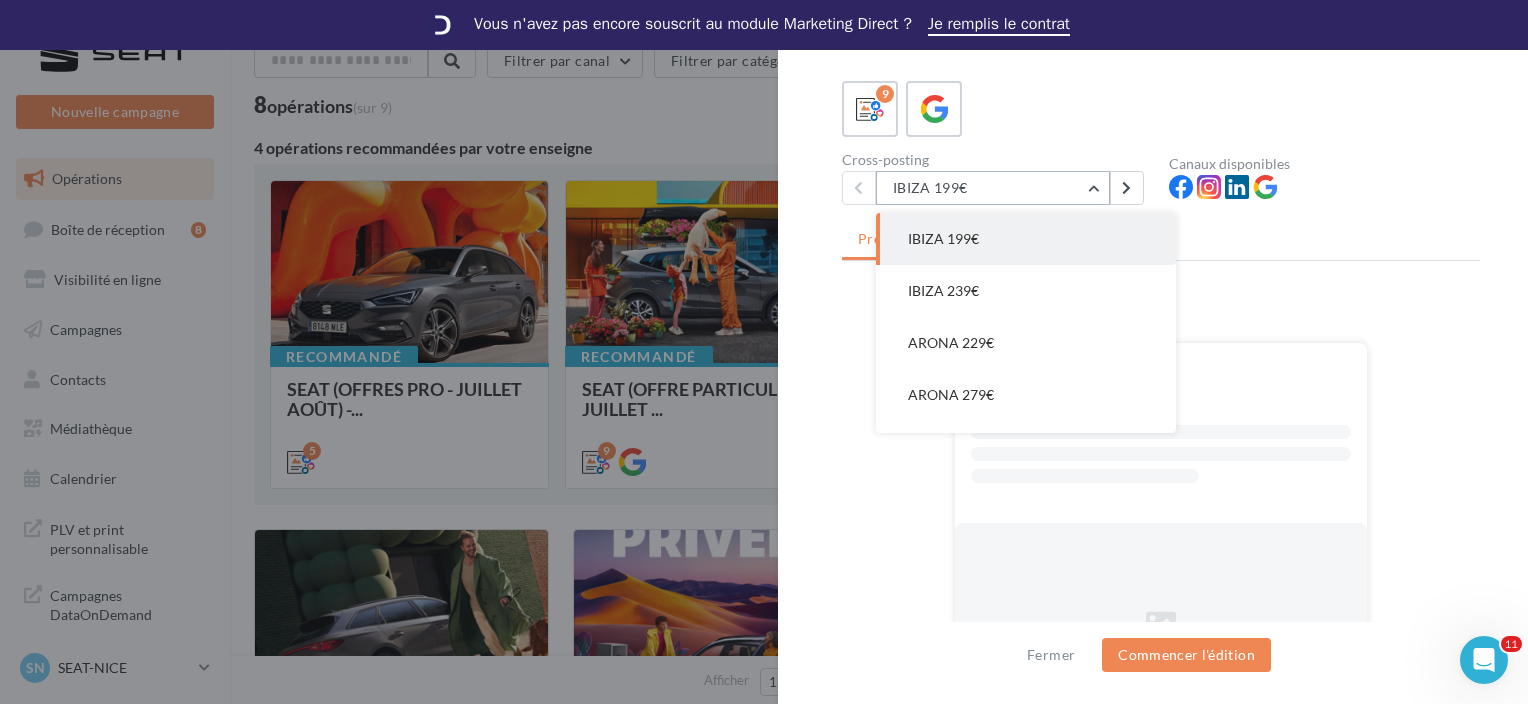scroll, scrollTop: 185, scrollLeft: 0, axis: vertical 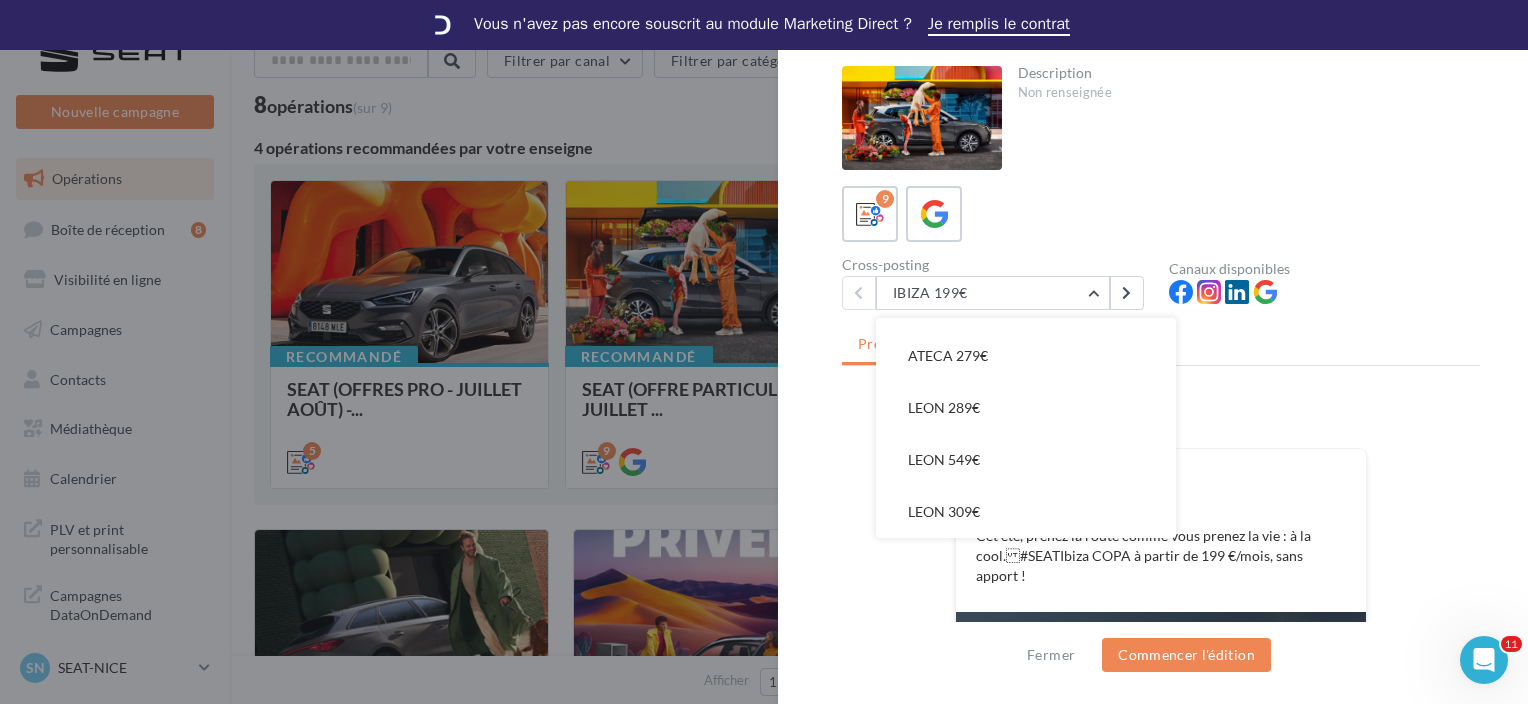 click on "9" at bounding box center (1161, 214) 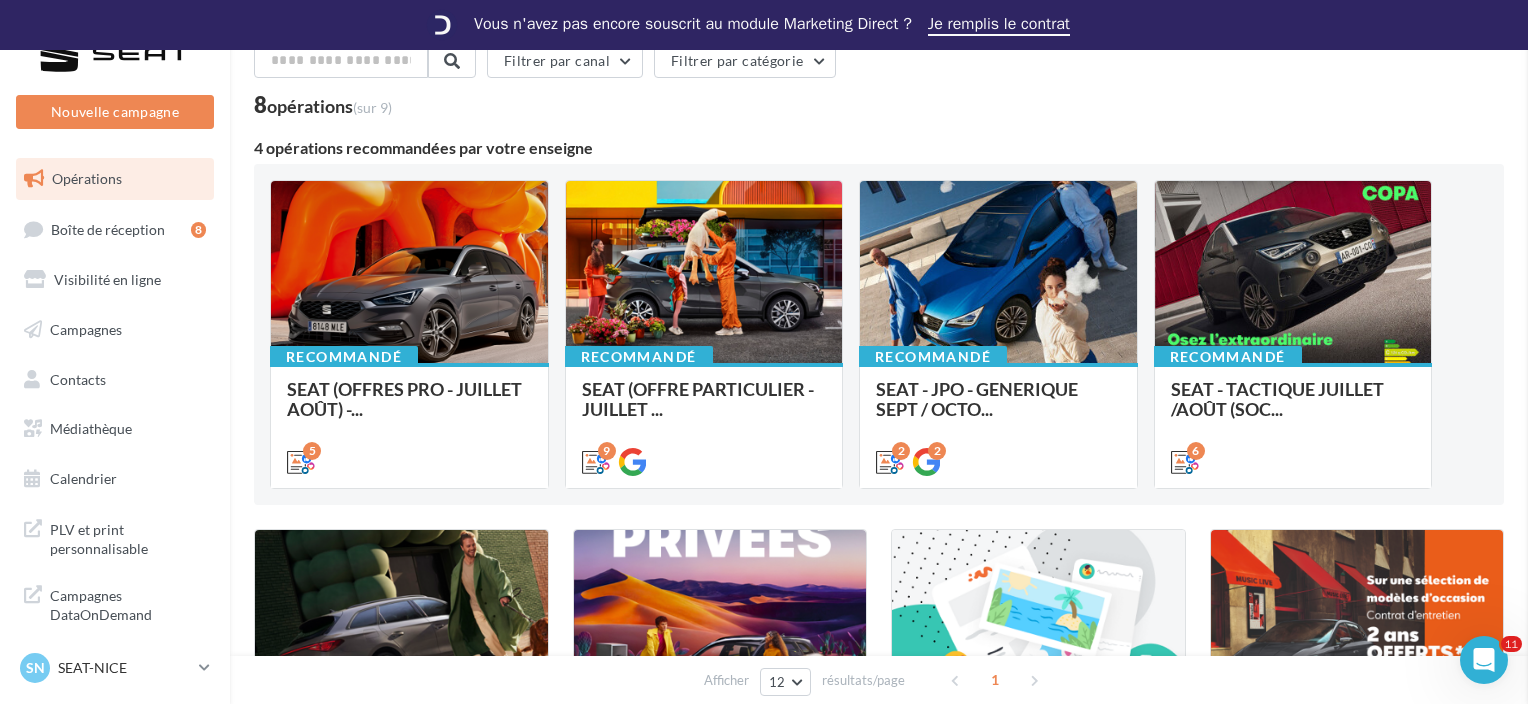 click at bounding box center (2292, 352) 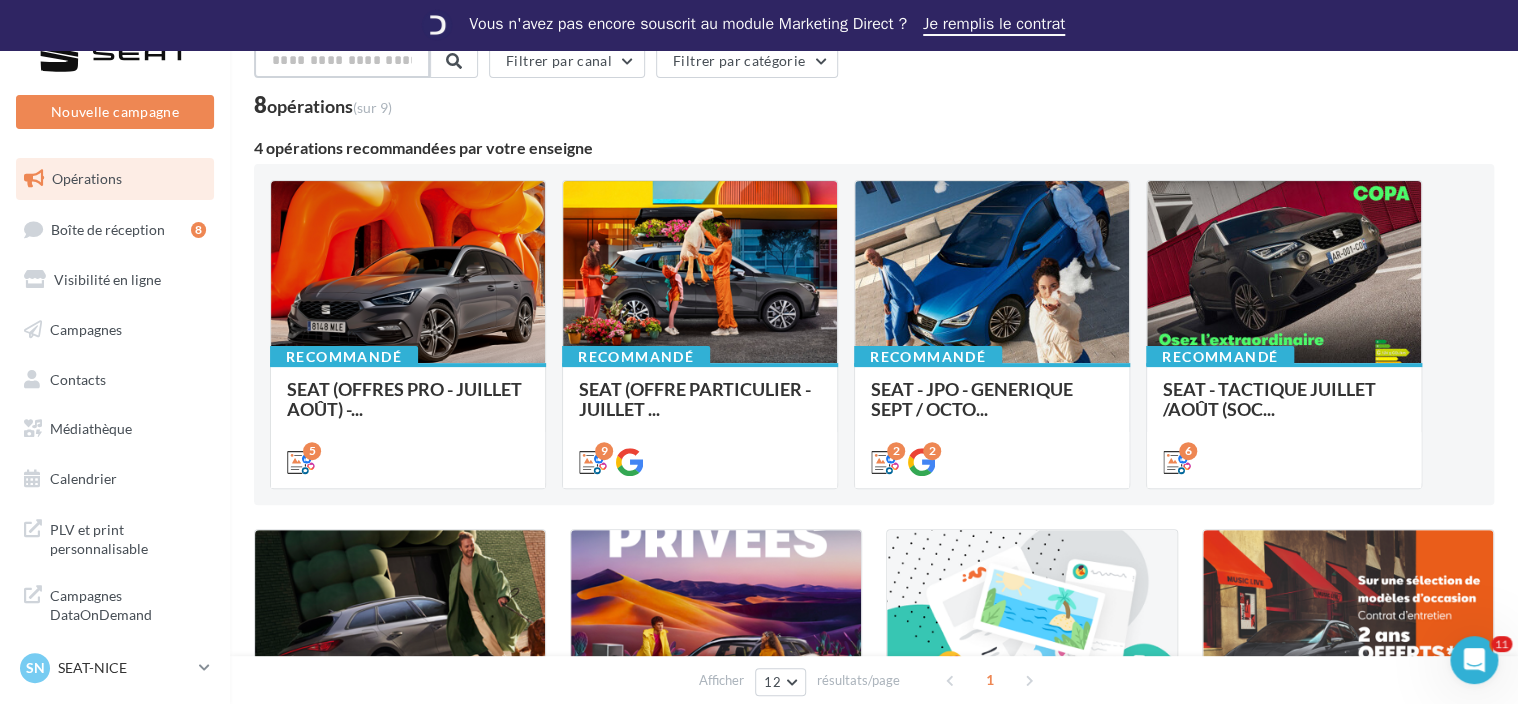click at bounding box center (342, 61) 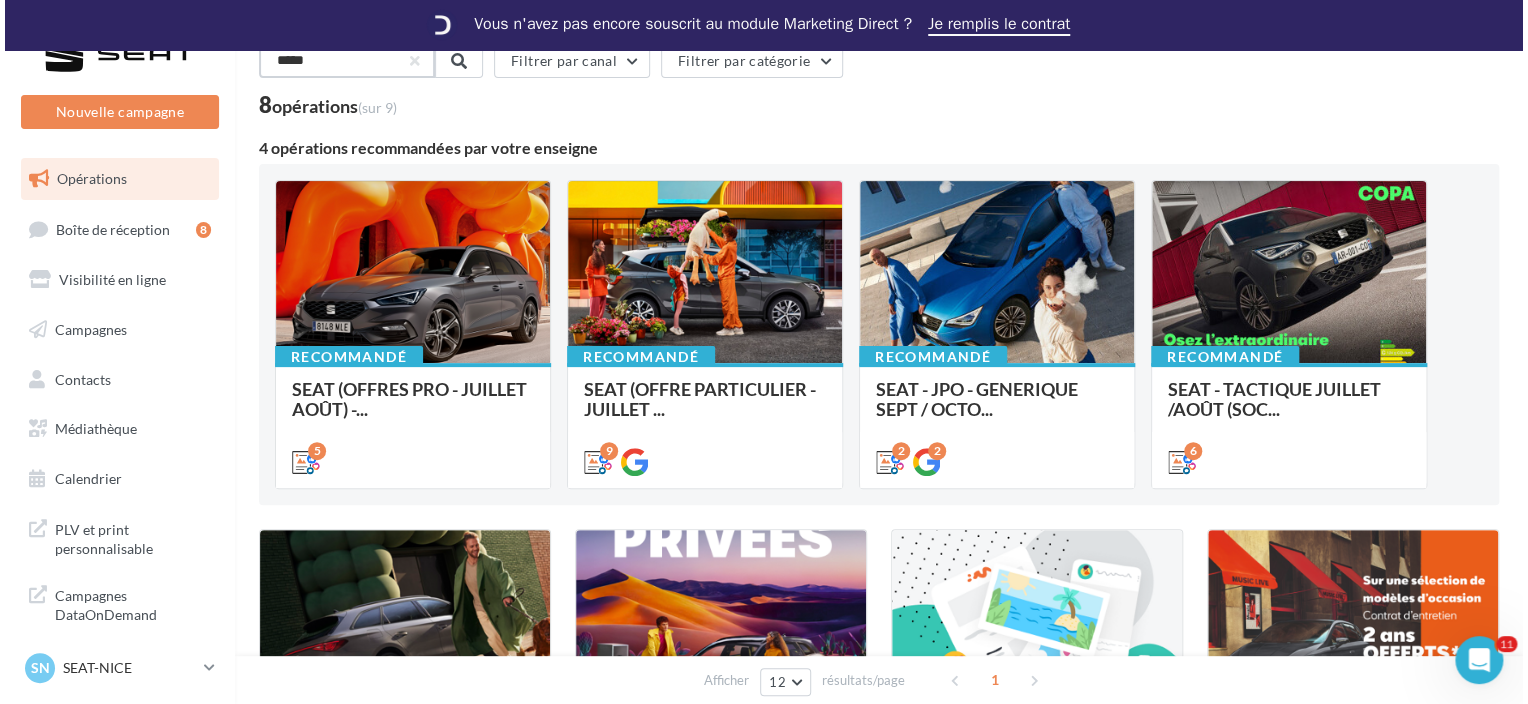 scroll, scrollTop: 0, scrollLeft: 0, axis: both 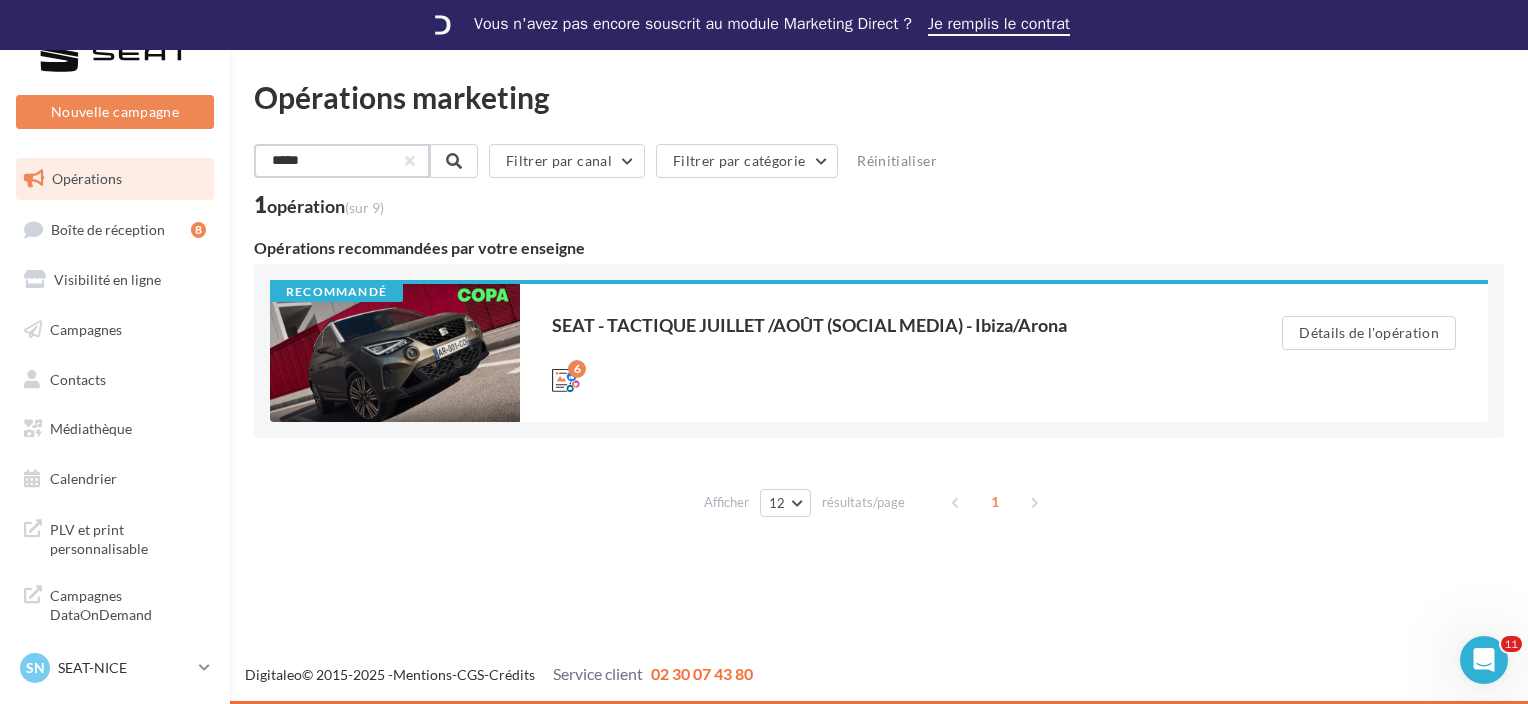 type on "*****" 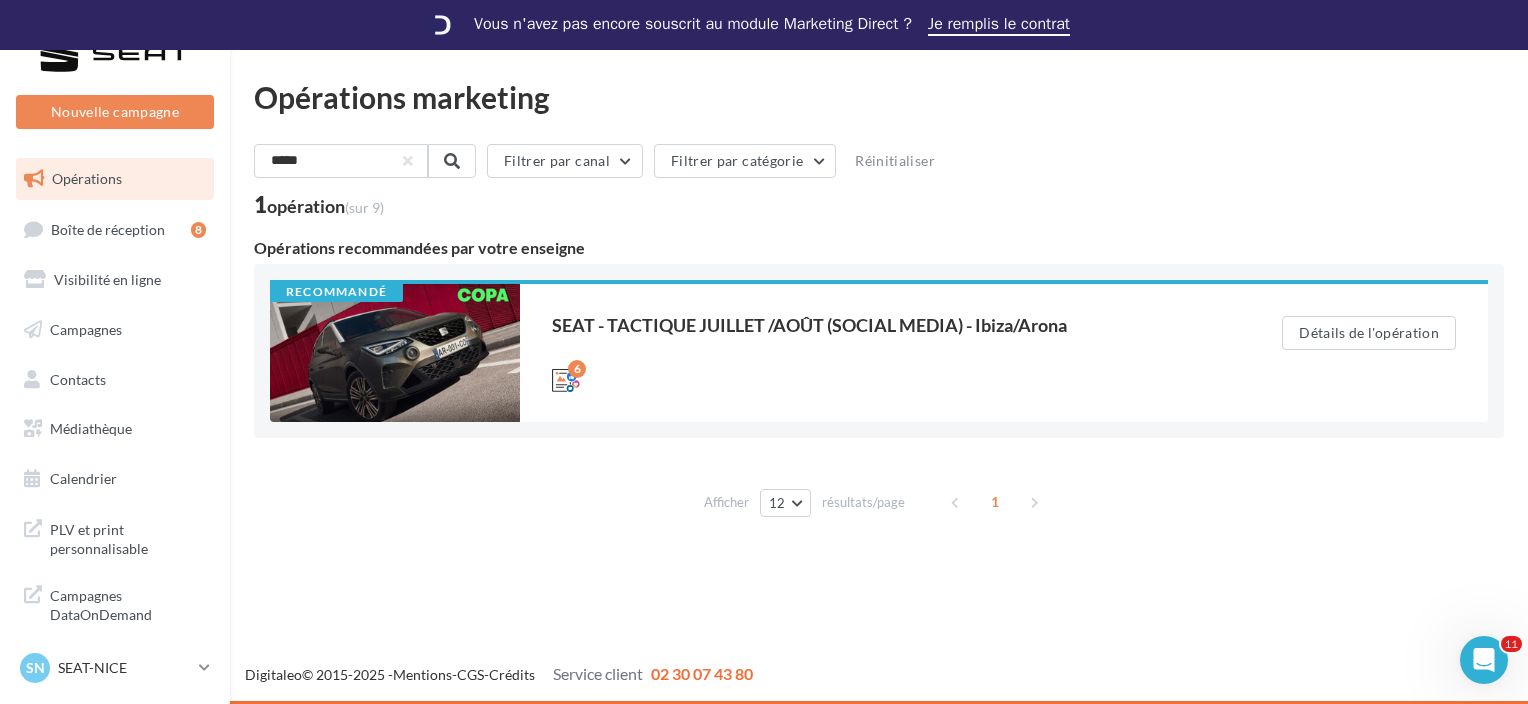 click on "Recommandé
SEAT - TACTIQUE JUILLET /AOÛT (SOCIAL MEDIA) - Ibiza/Arona
6
Détails de l'opération" at bounding box center [879, 351] 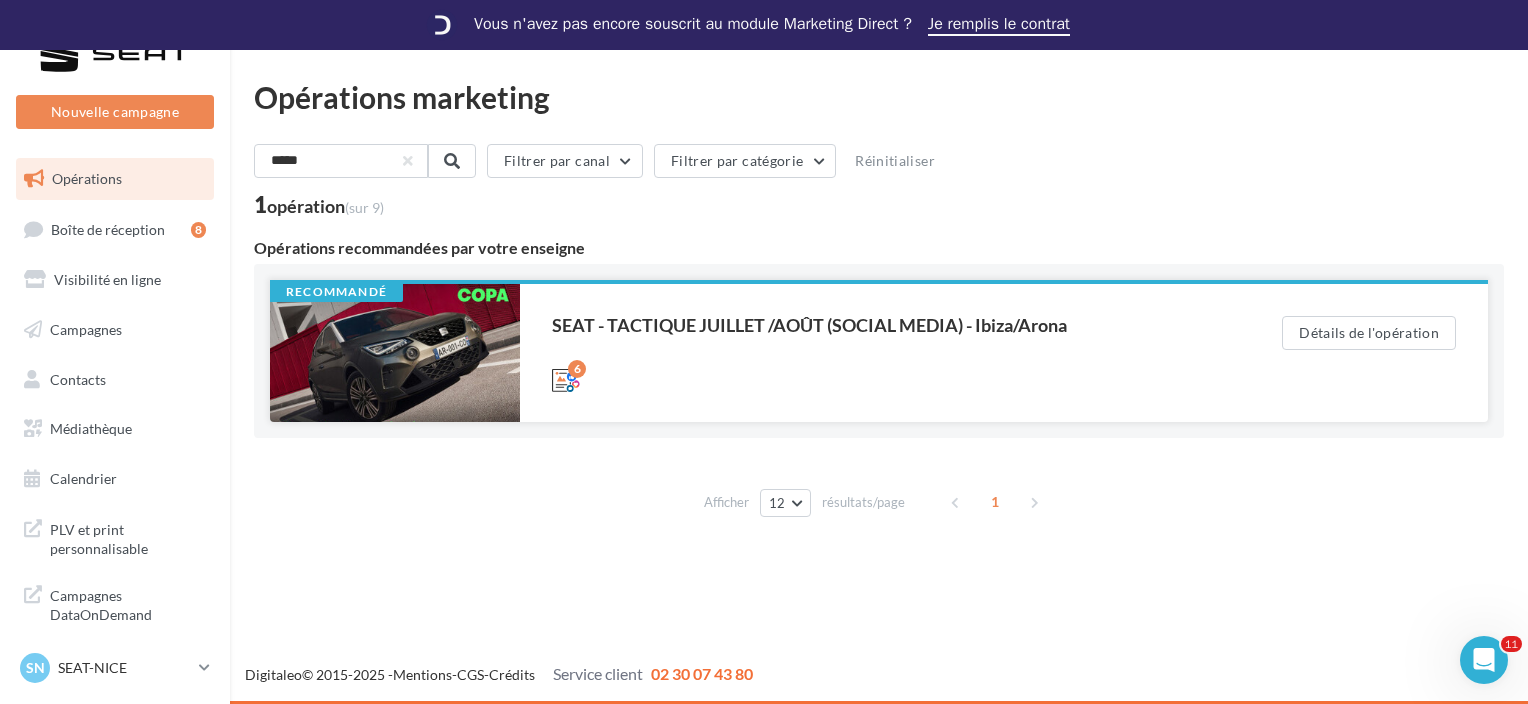 click at bounding box center [395, 353] 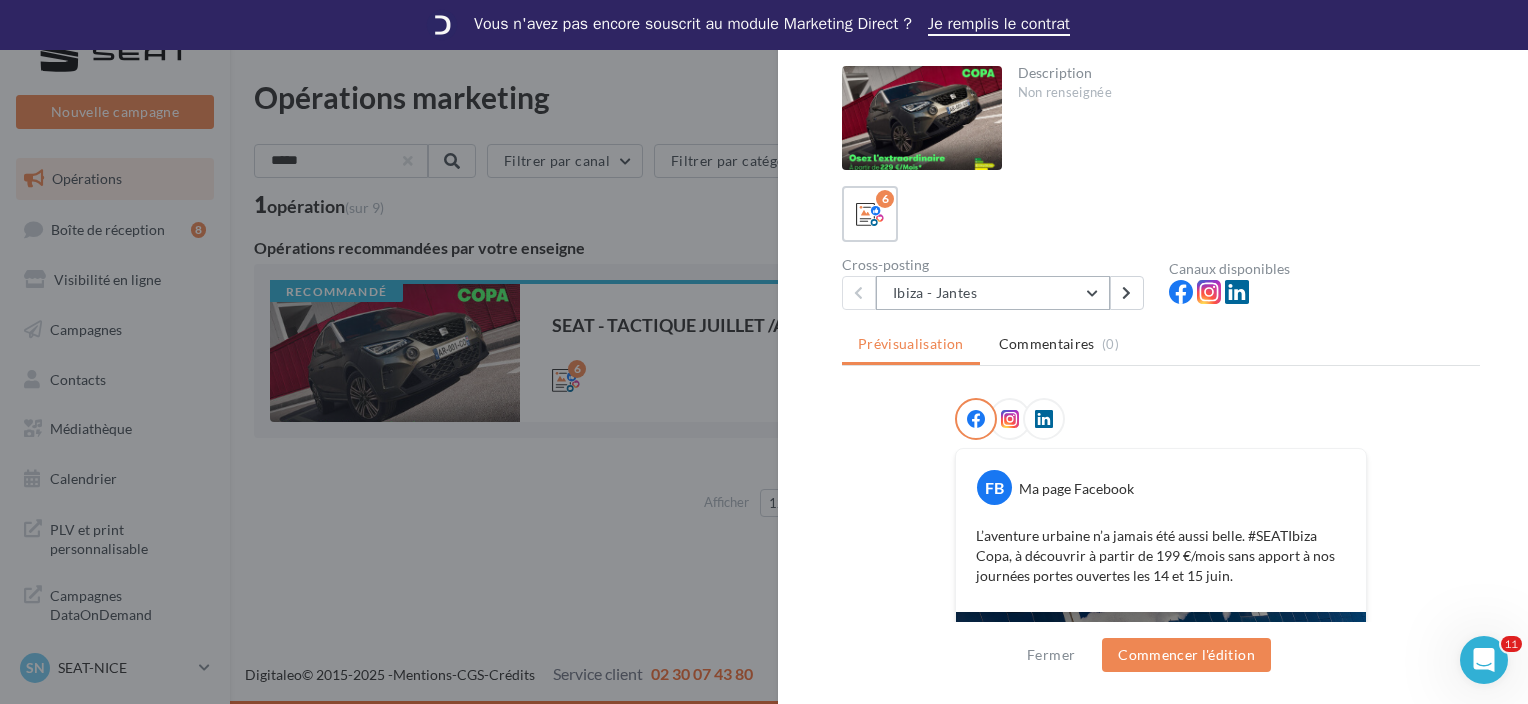 click on "Ibiza - Jantes" at bounding box center (993, 293) 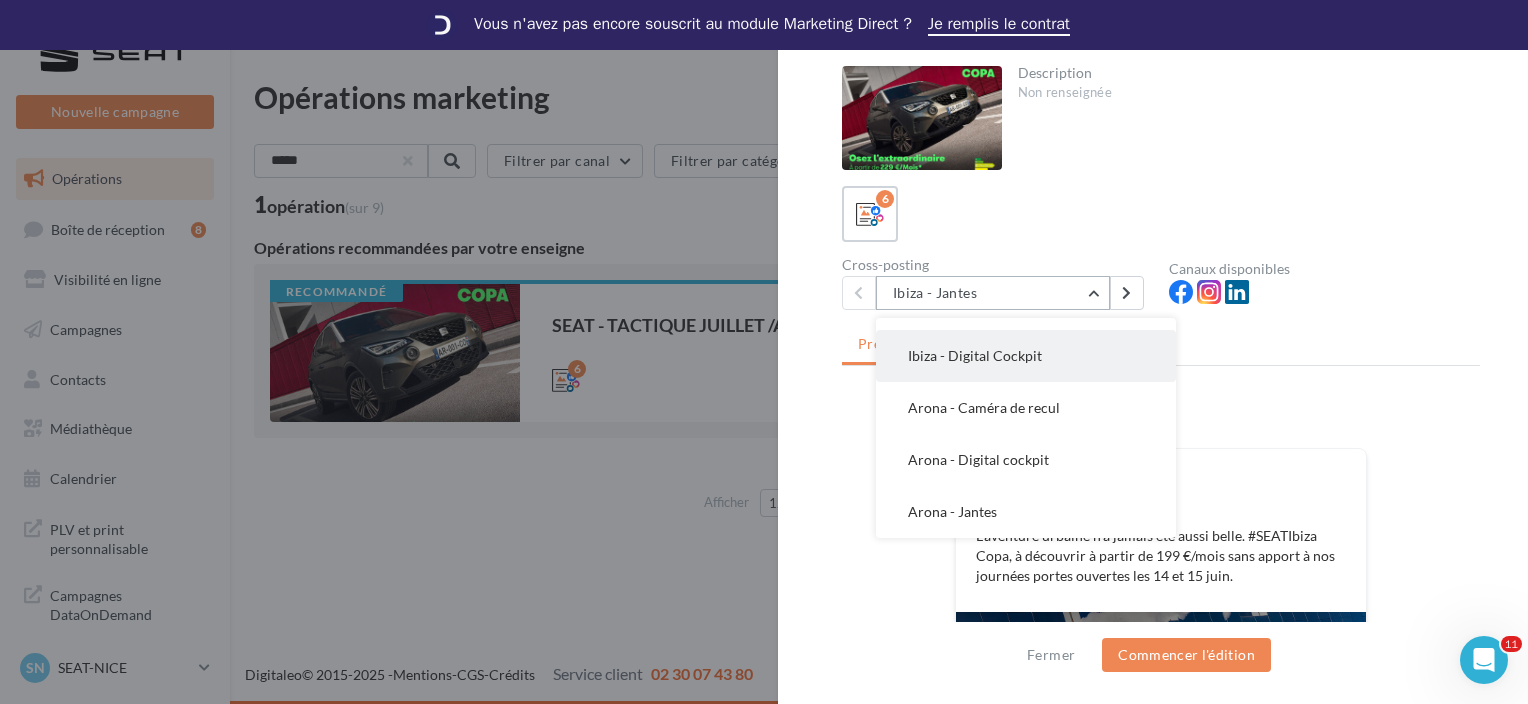 scroll, scrollTop: 0, scrollLeft: 0, axis: both 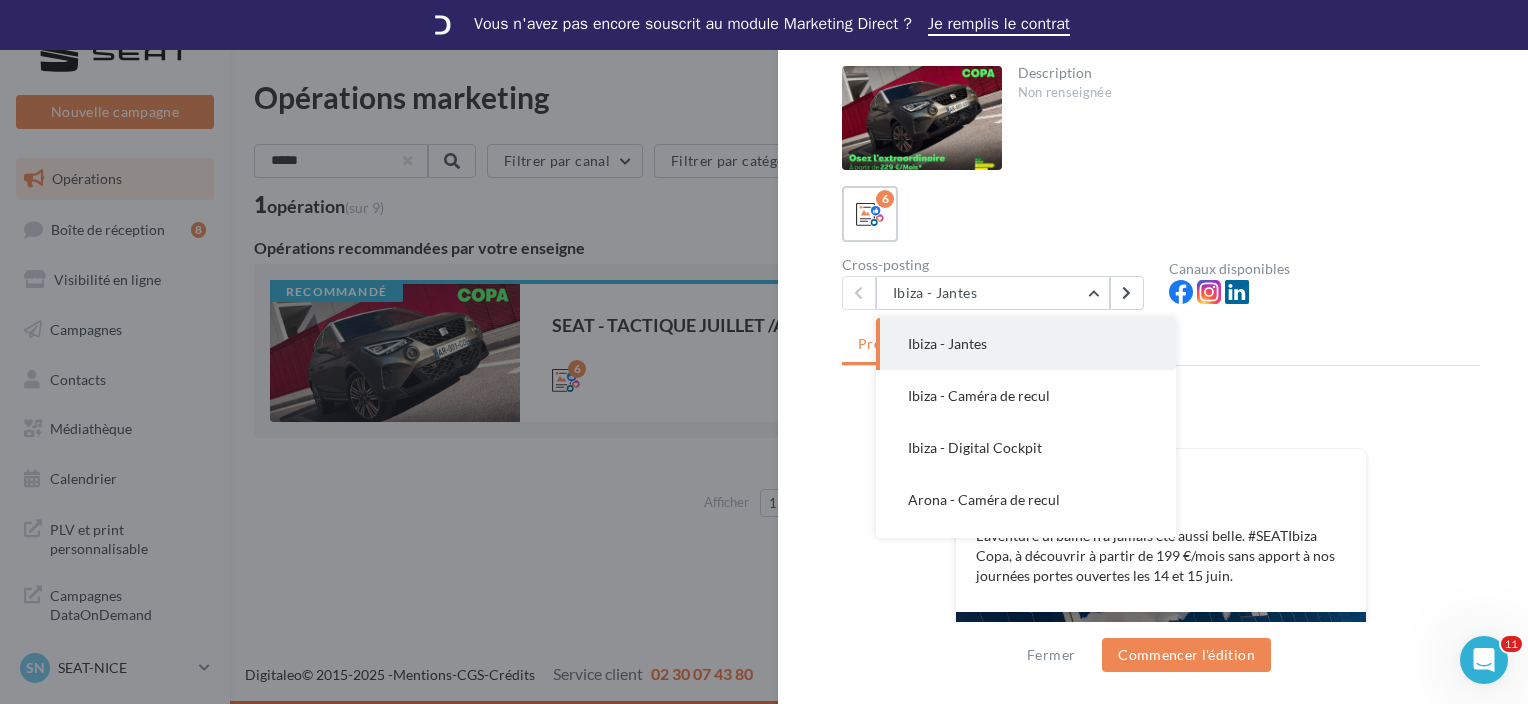 click on "Ibiza - Jantes" at bounding box center (947, 343) 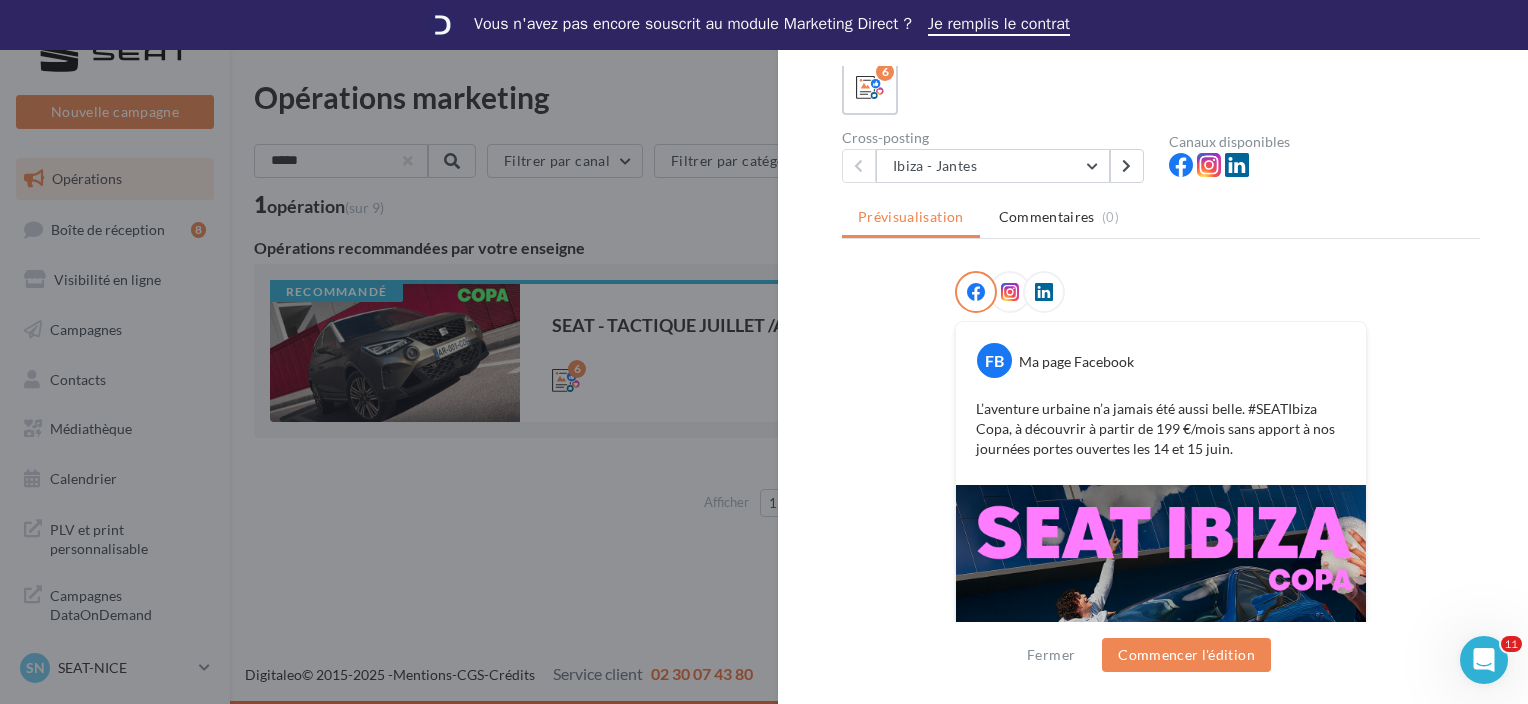 scroll, scrollTop: 106, scrollLeft: 0, axis: vertical 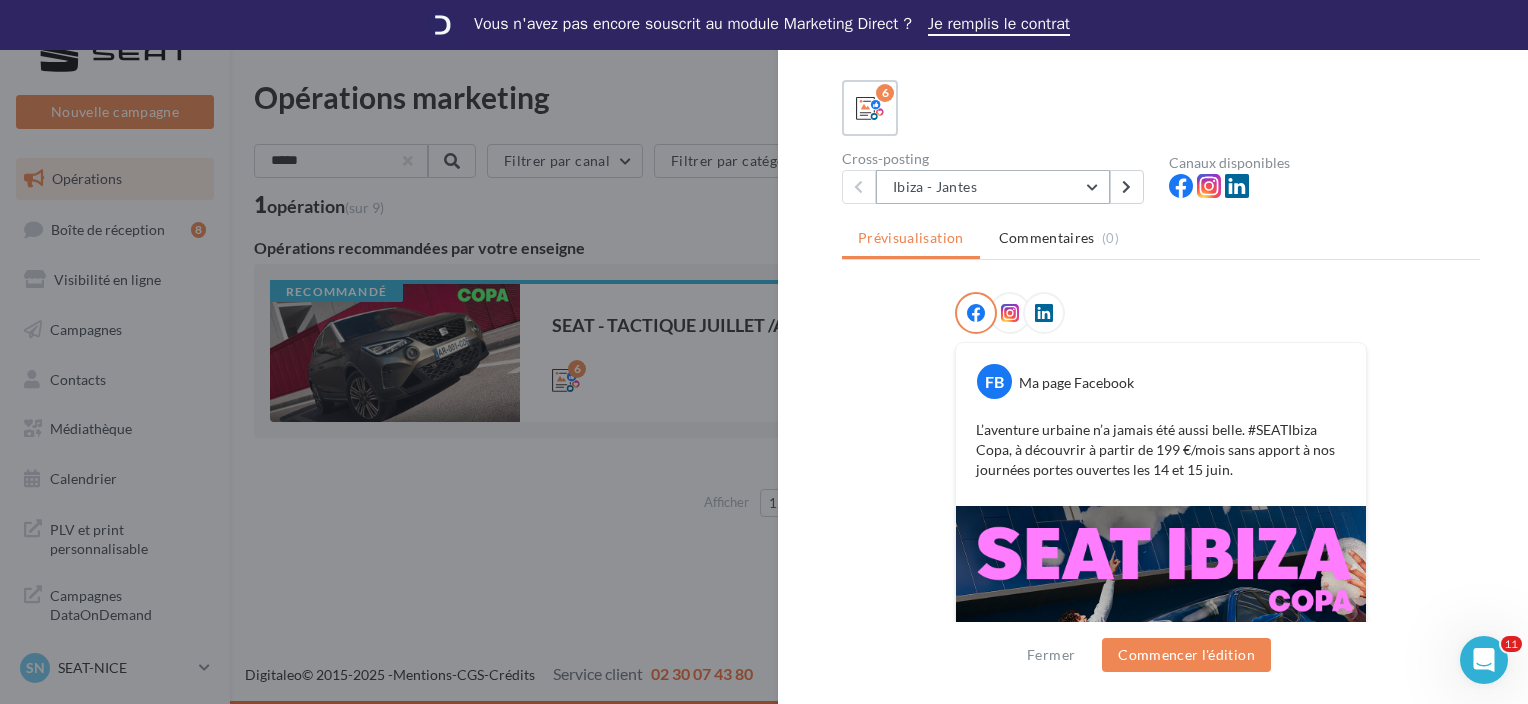 click on "Ibiza - Jantes" at bounding box center [993, 187] 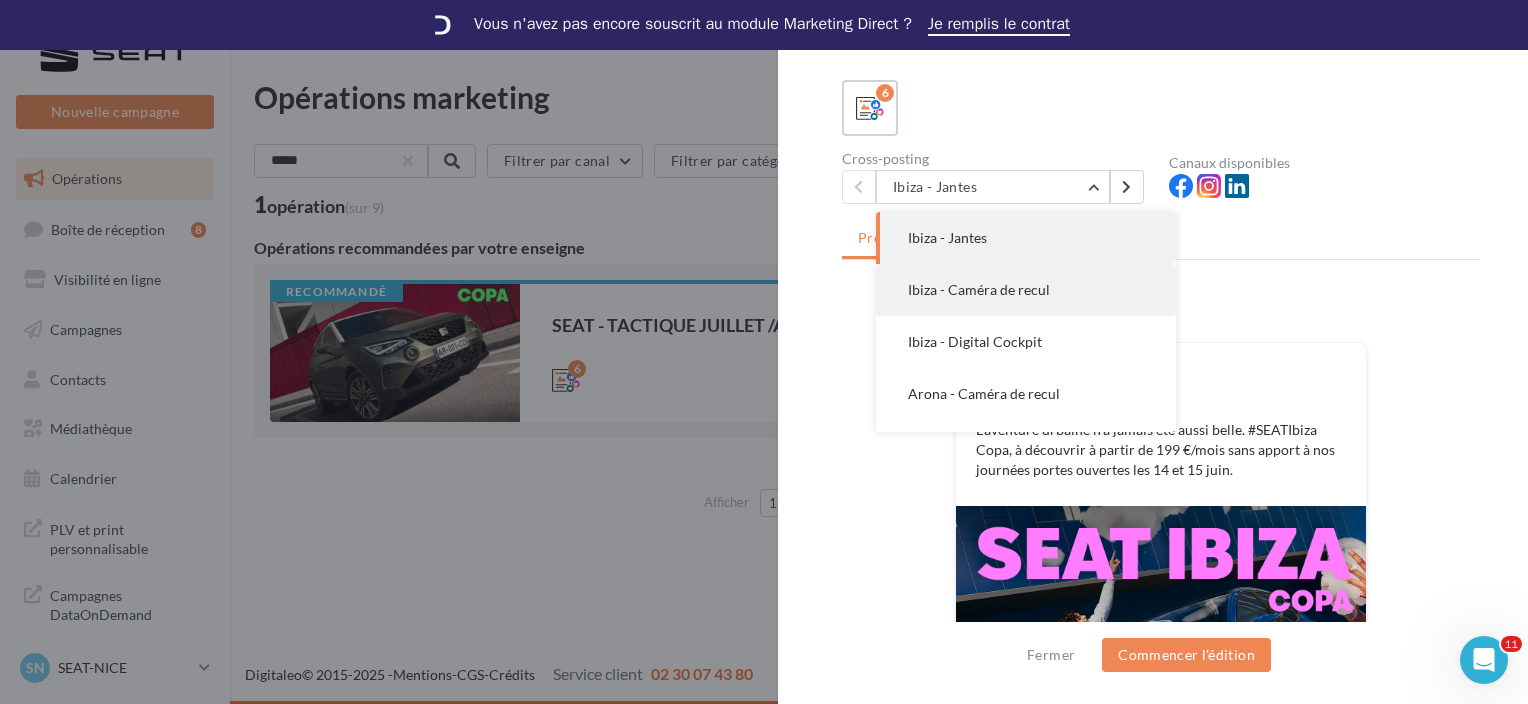 click on "Ibiza - Caméra de recul" at bounding box center [1026, 238] 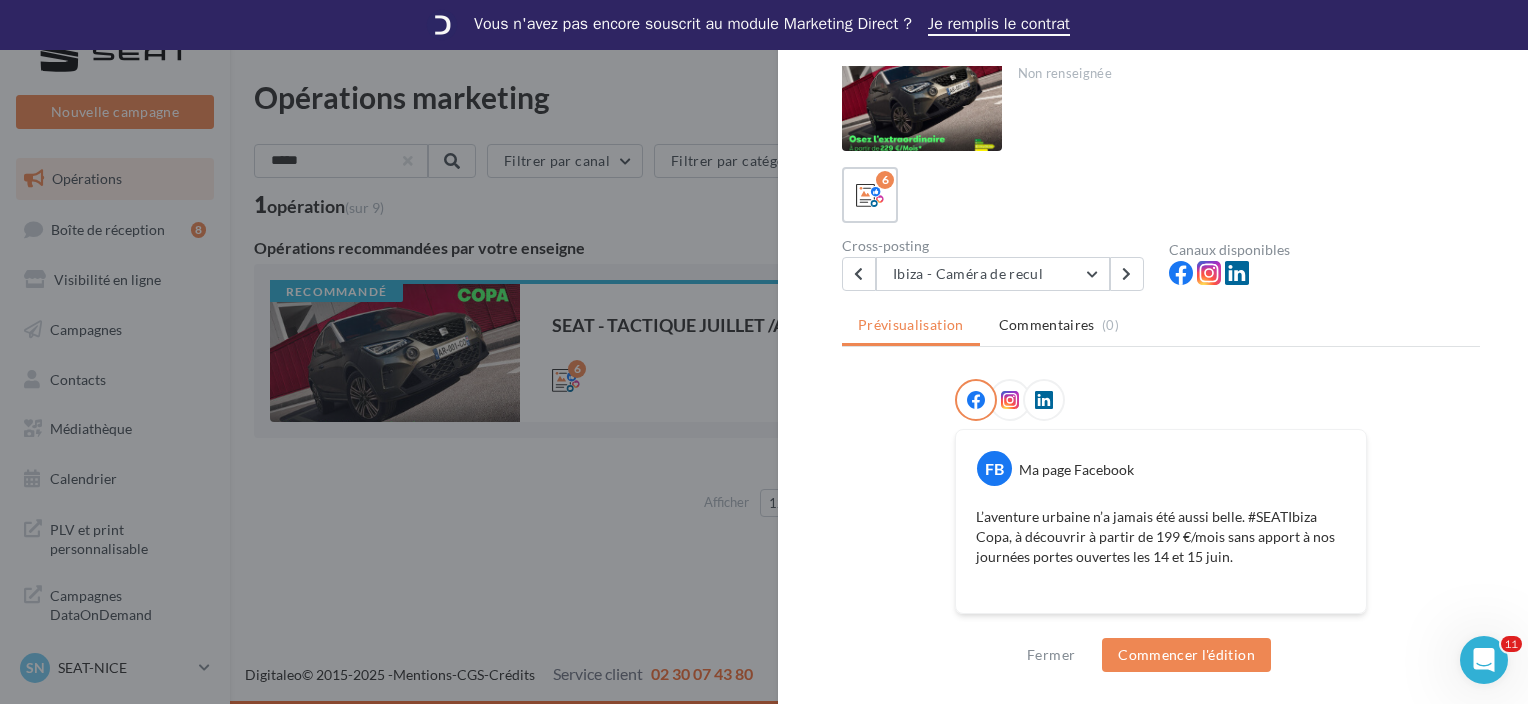 scroll, scrollTop: 406, scrollLeft: 0, axis: vertical 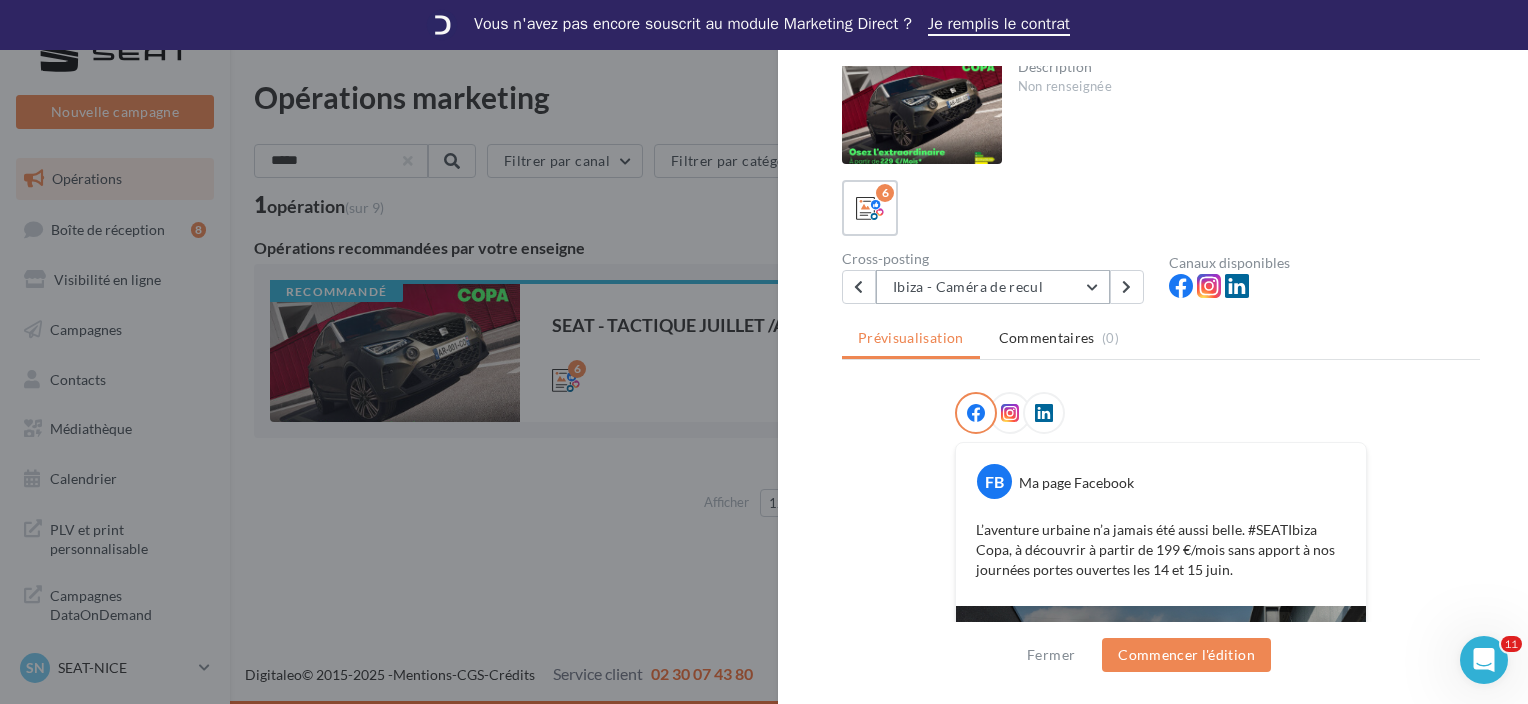click on "Ibiza - Caméra de recul" at bounding box center (993, 287) 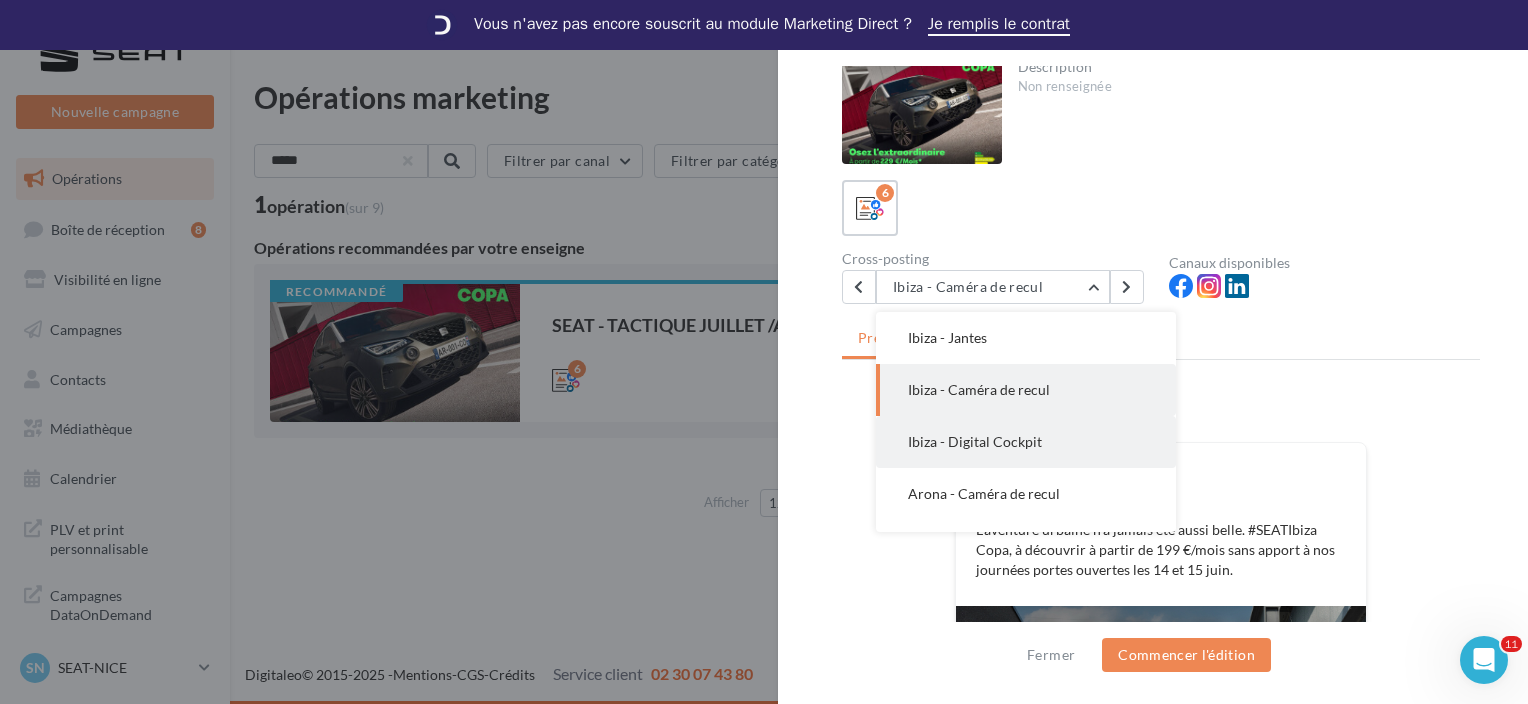 click on "Ibiza - Digital Cockpit" at bounding box center [947, 337] 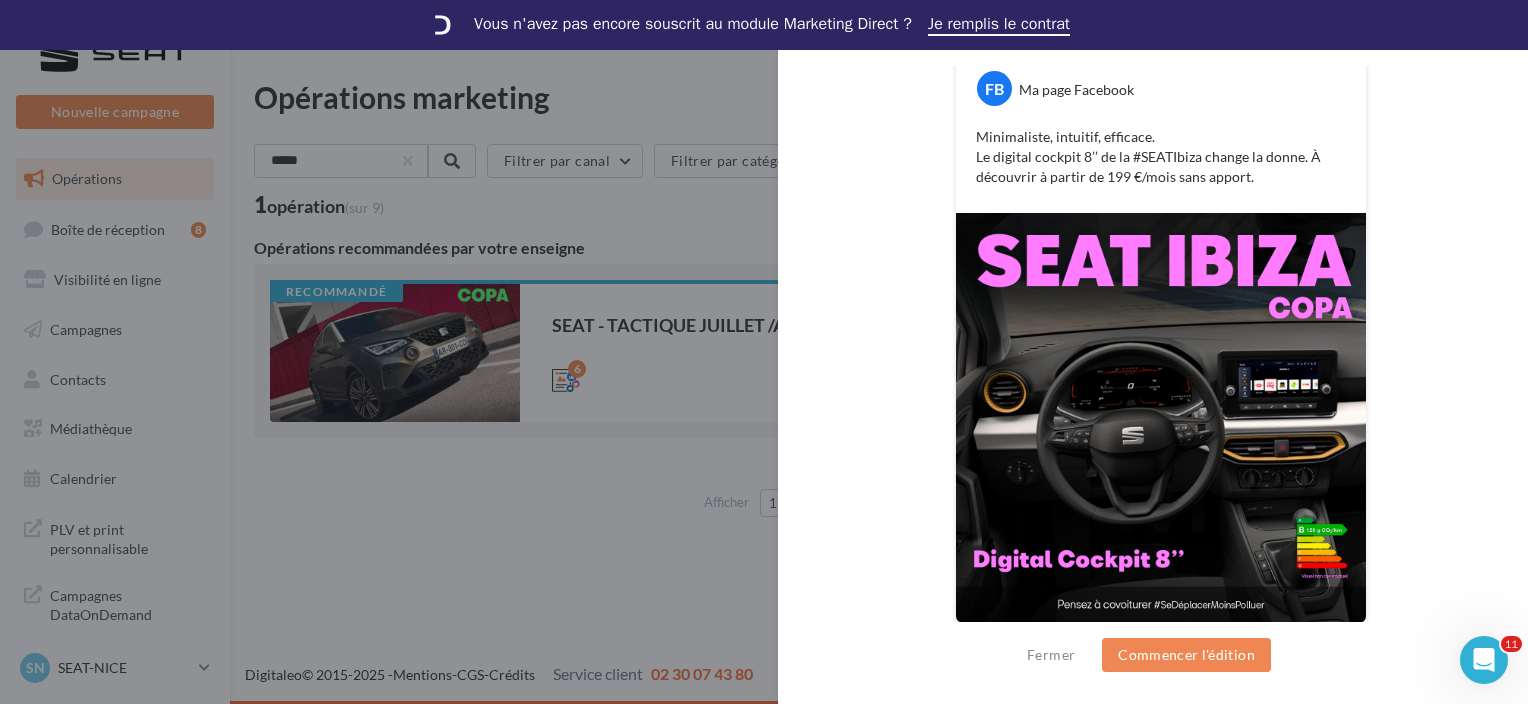 scroll, scrollTop: 406, scrollLeft: 0, axis: vertical 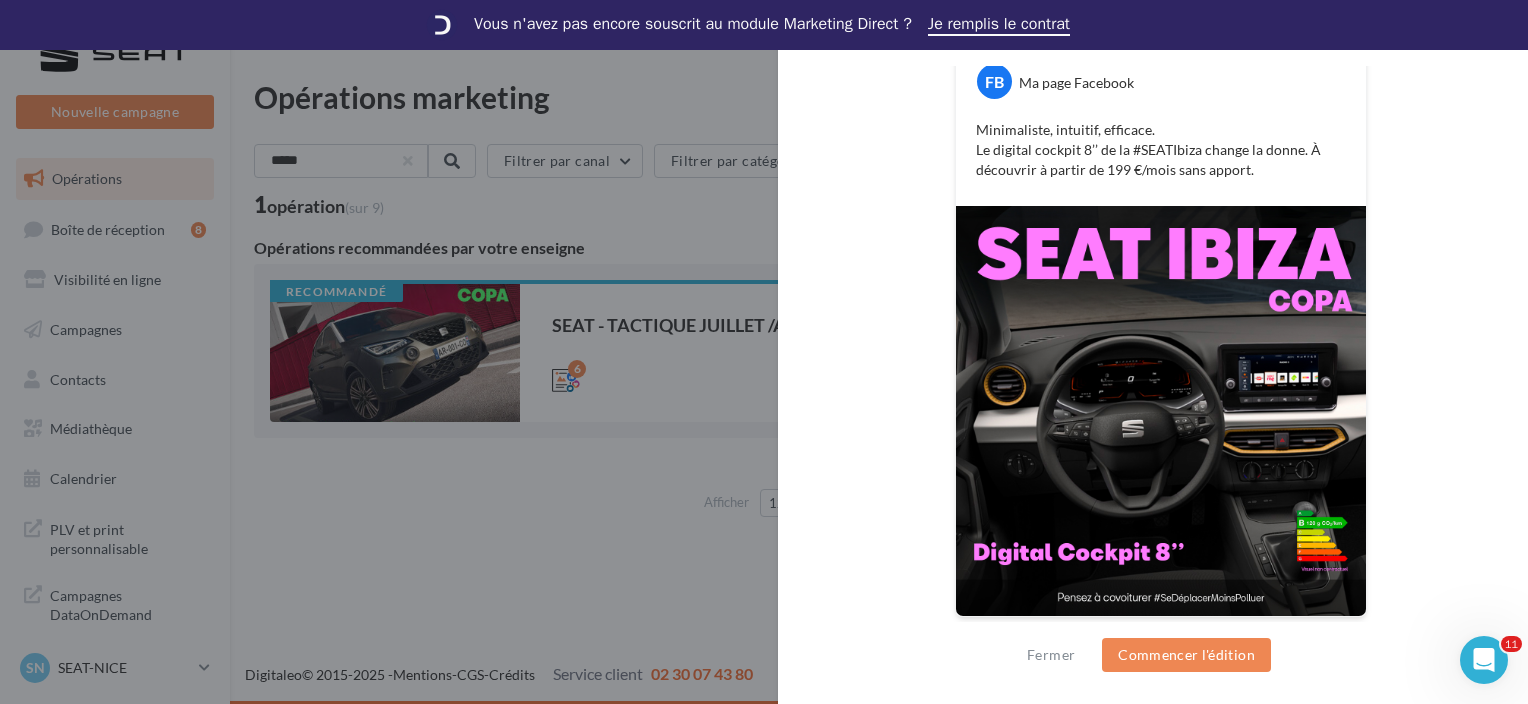 drag, startPoint x: 1219, startPoint y: 298, endPoint x: 1061, endPoint y: 228, distance: 172.81204 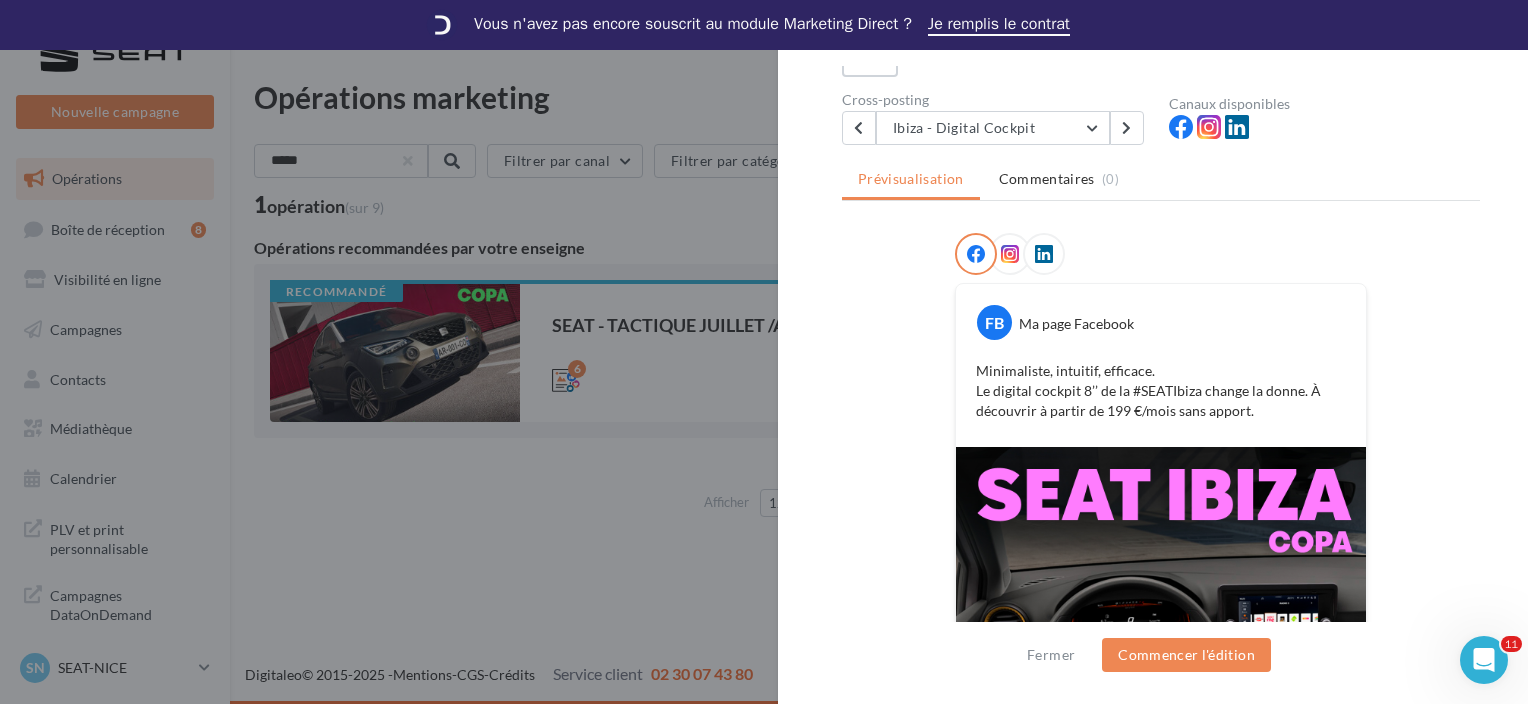 scroll, scrollTop: 0, scrollLeft: 0, axis: both 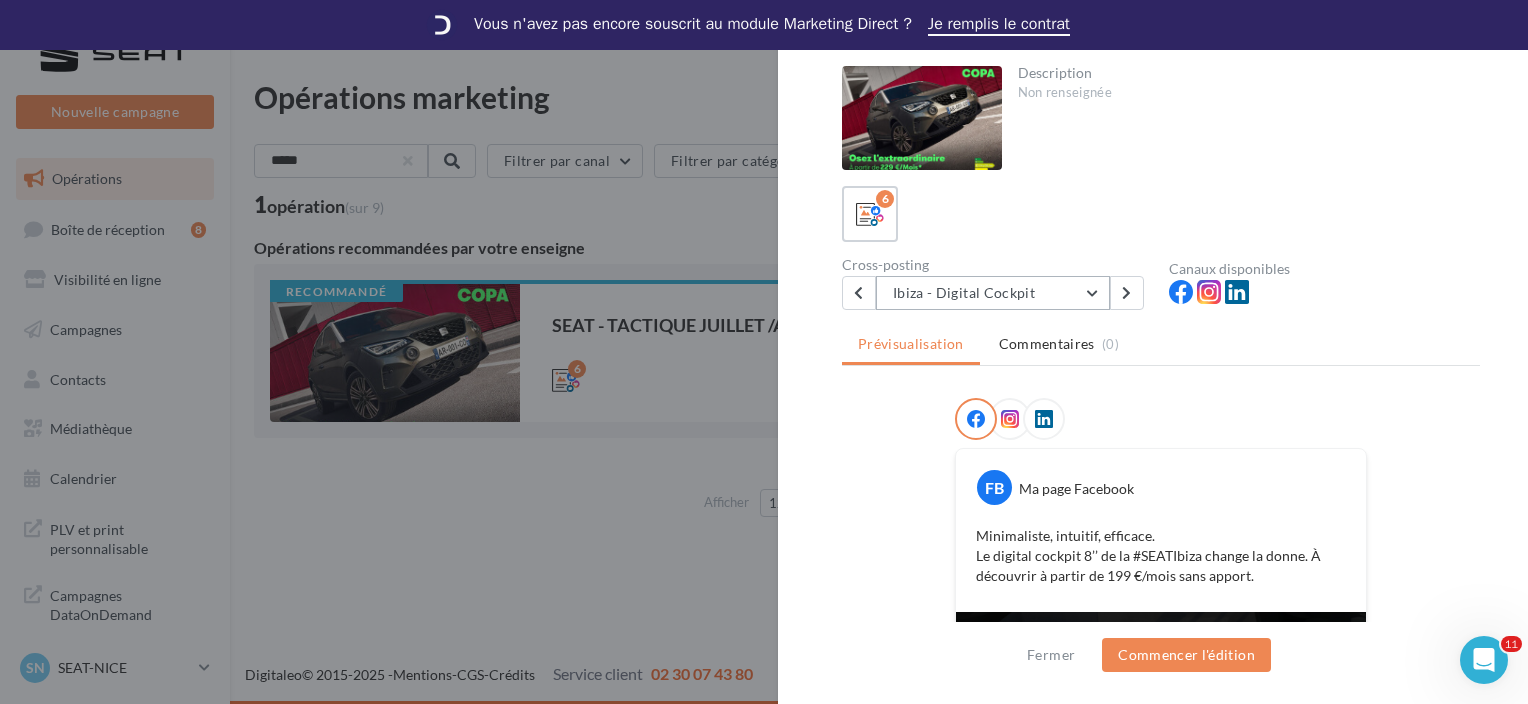click on "Ibiza - Digital Cockpit" at bounding box center (993, 293) 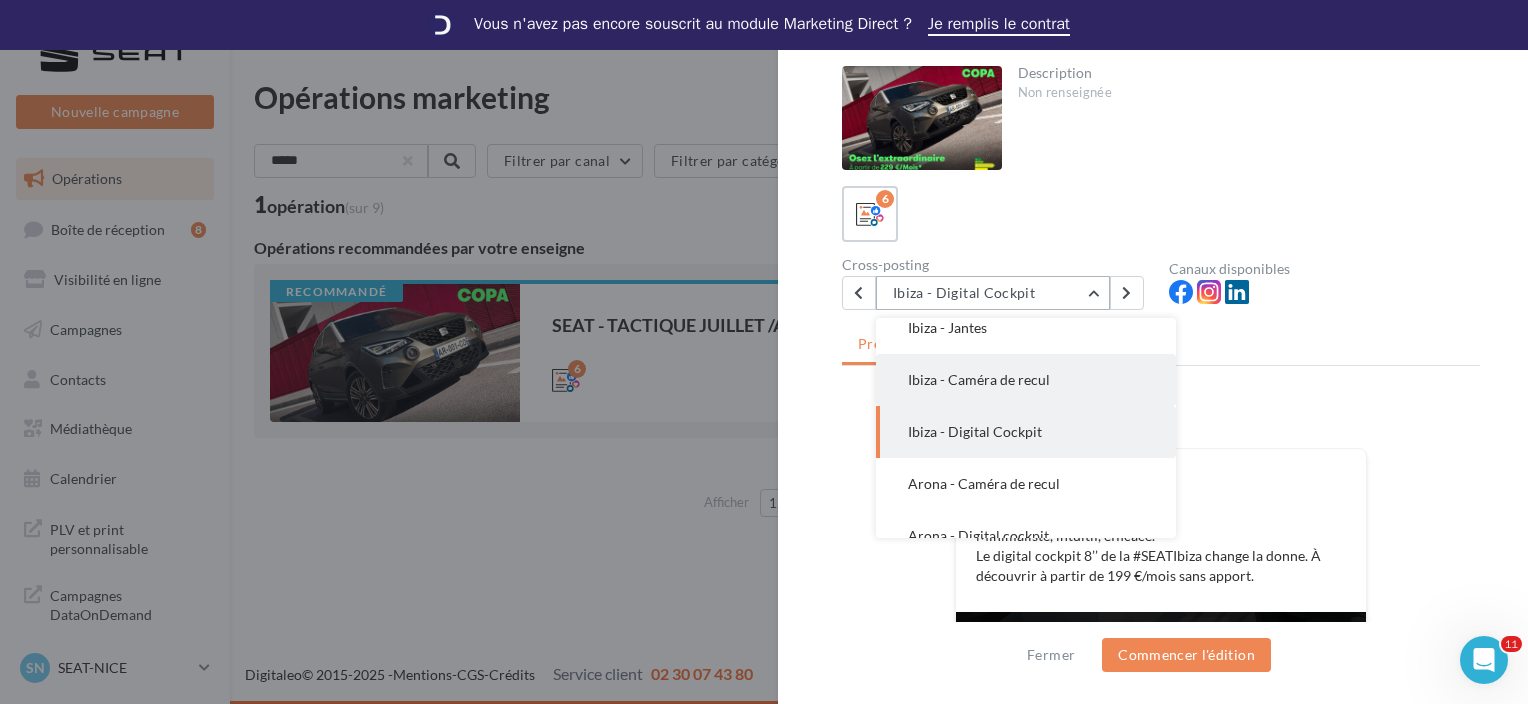scroll, scrollTop: 0, scrollLeft: 0, axis: both 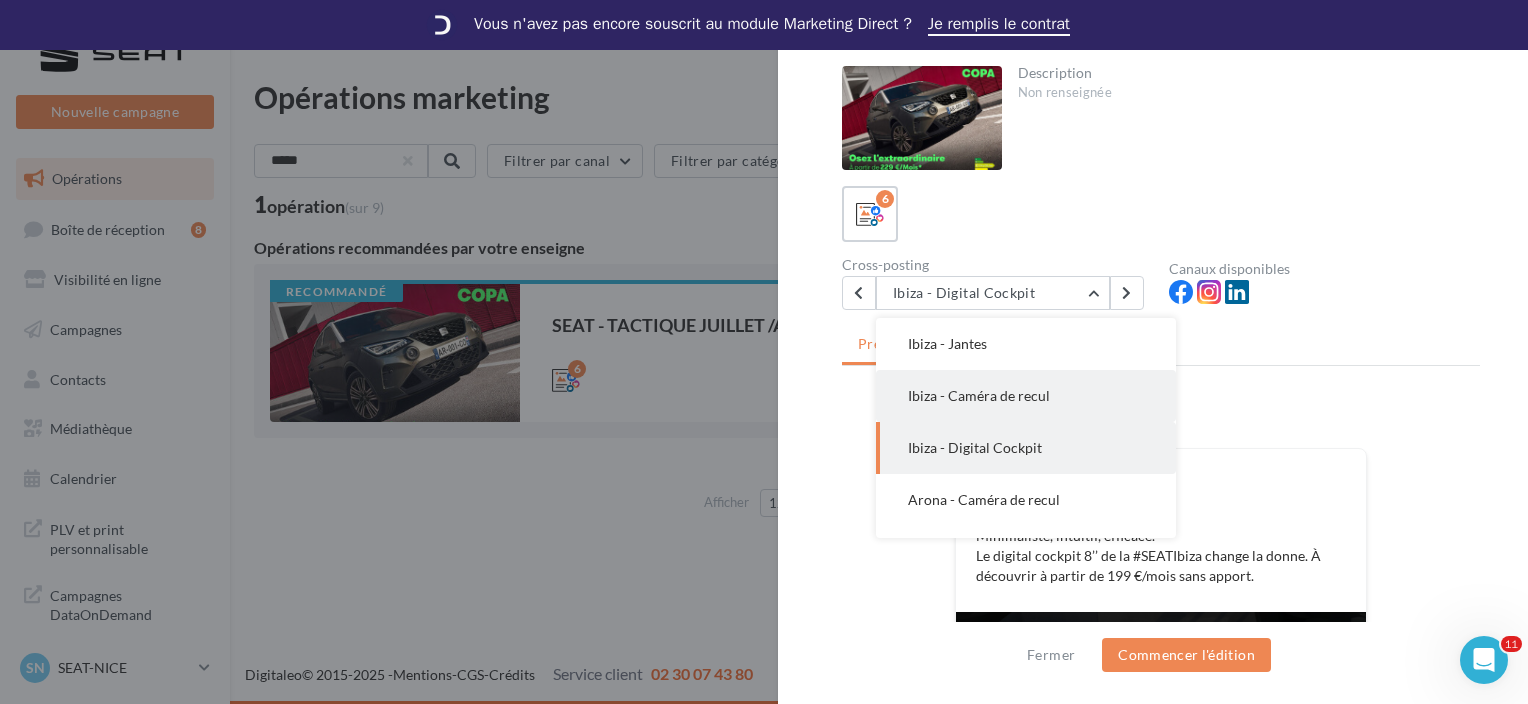 click on "Ibiza - Caméra de recul" at bounding box center (947, 343) 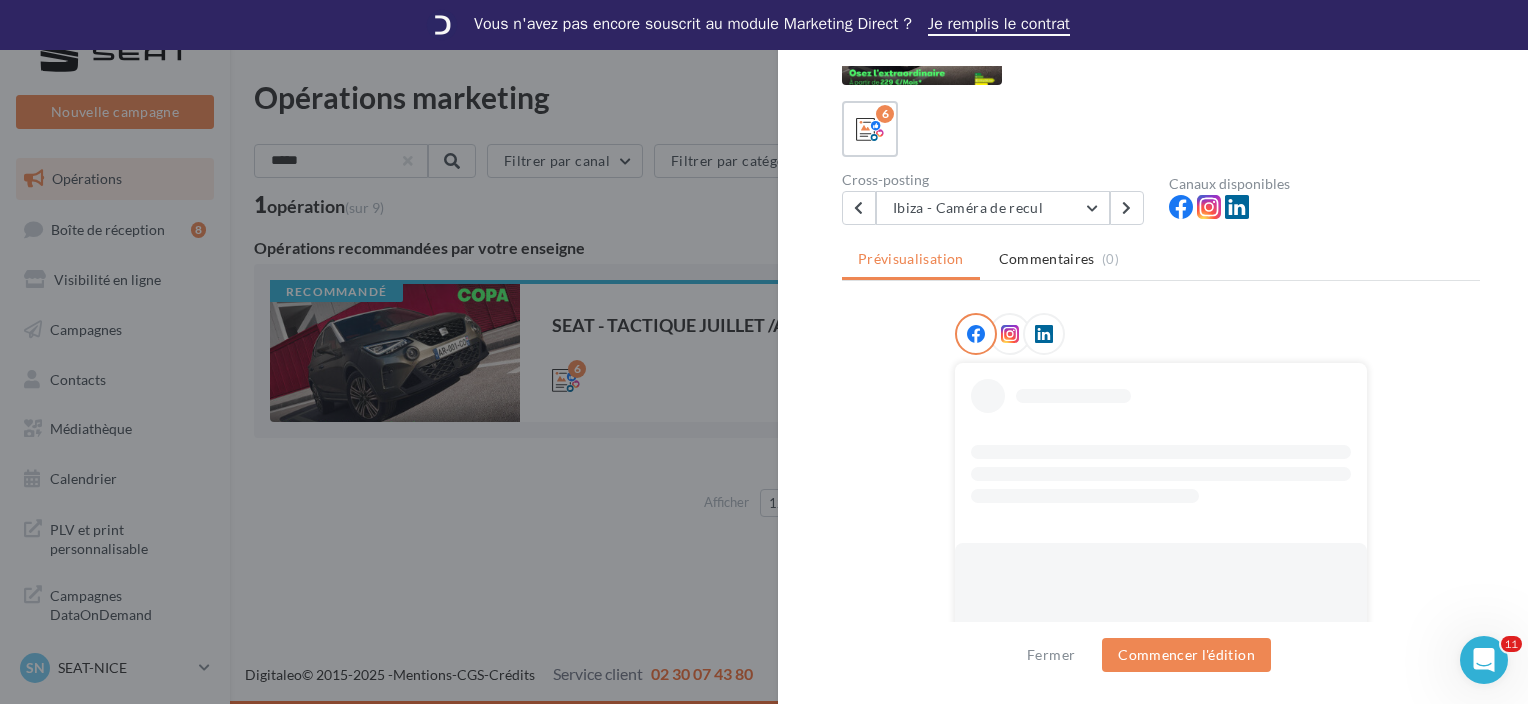 scroll, scrollTop: 185, scrollLeft: 0, axis: vertical 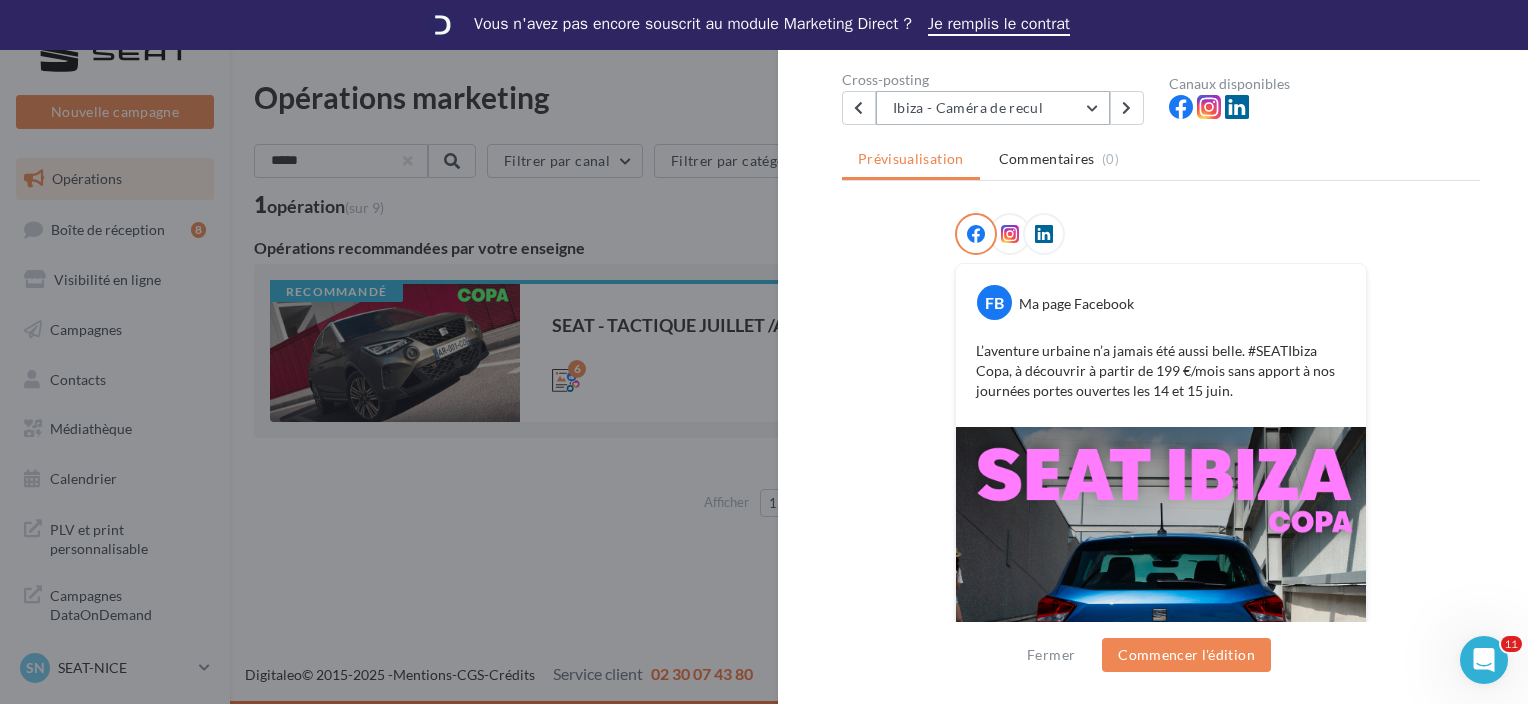click on "Ibiza - Caméra de recul" at bounding box center [993, 108] 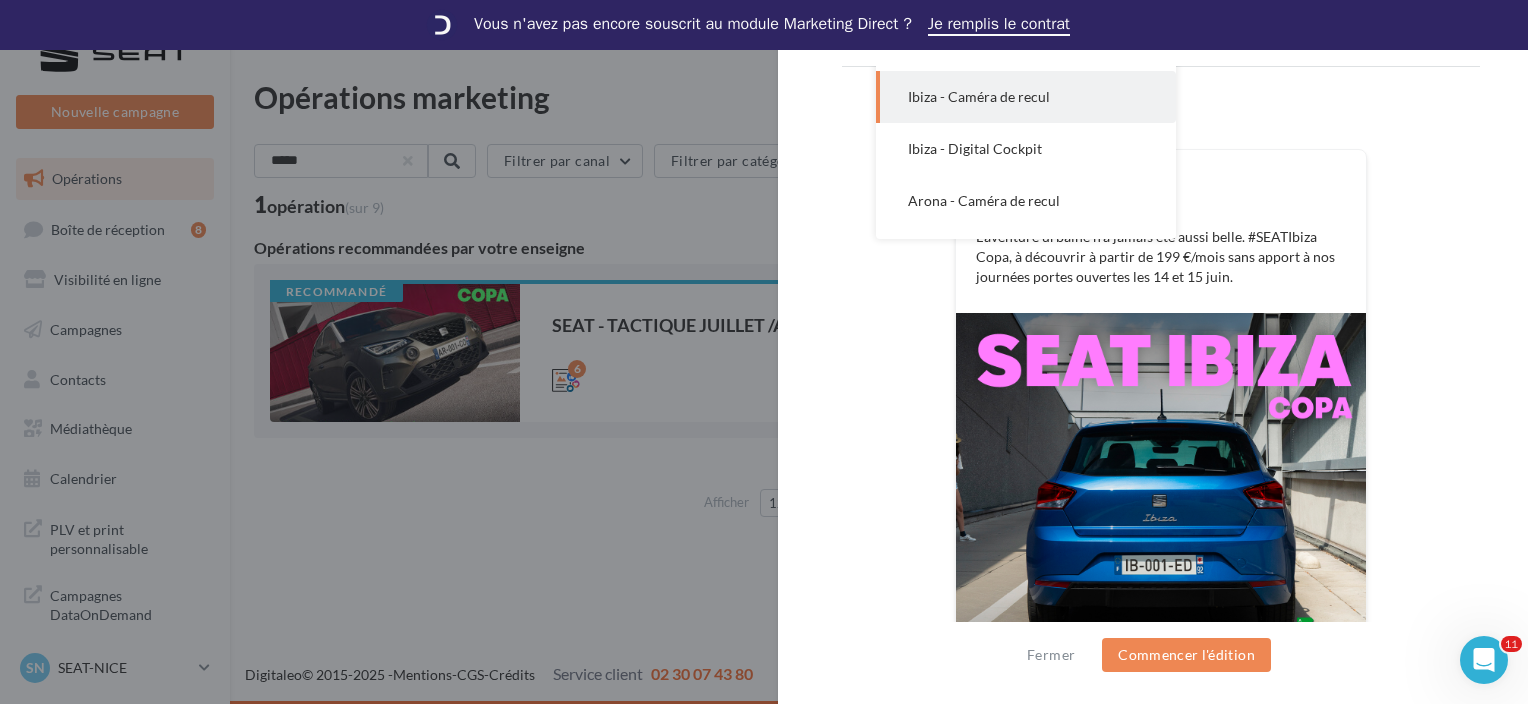 scroll, scrollTop: 406, scrollLeft: 0, axis: vertical 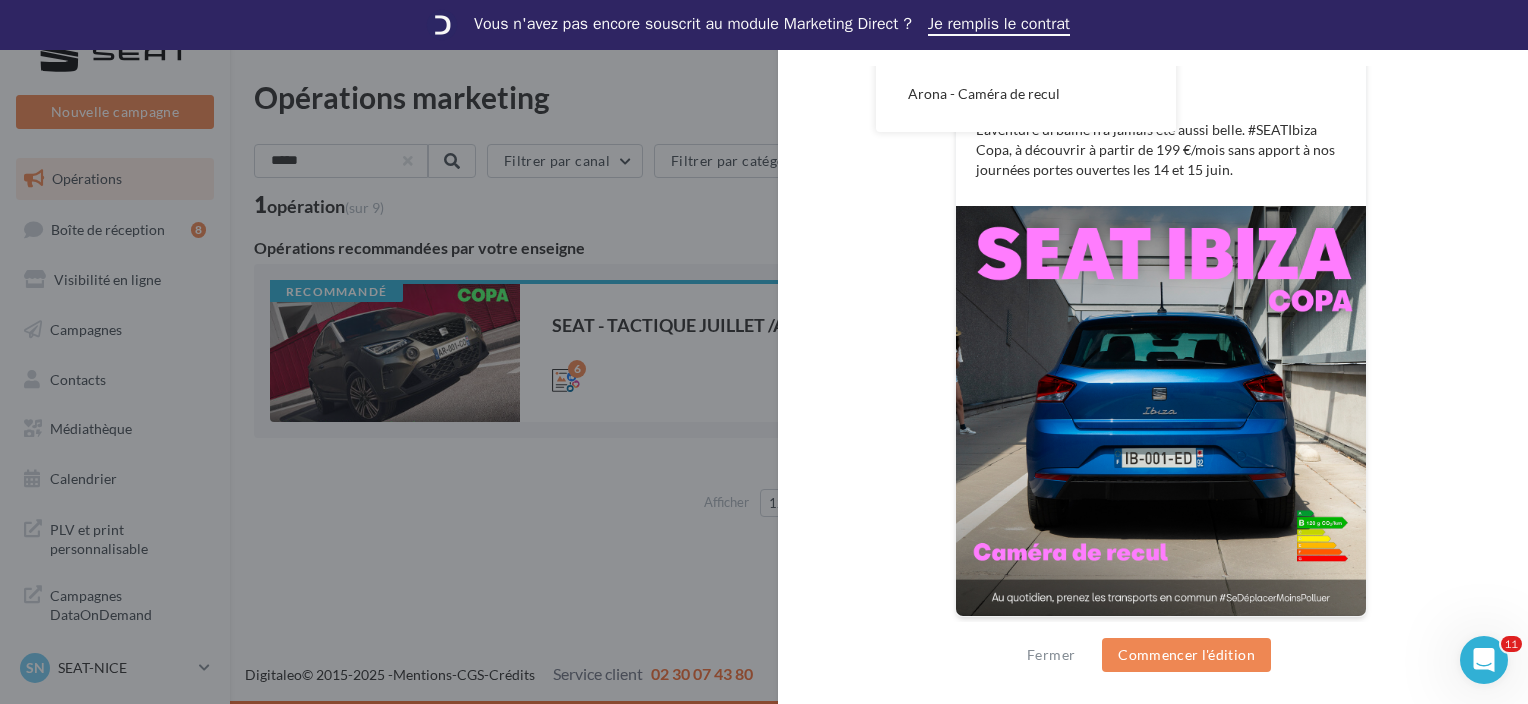 click on "FB
Ma page Facebook
L’aventure urbaine n’a jamais été aussi belle. #SEATIbiza Copa, à découvrir à partir de 199 €/mois sans apport à nos journées portes ouvertes les 14 et 15 juin.
La prévisualisation est non-contractuelle" at bounding box center (1161, 317) 